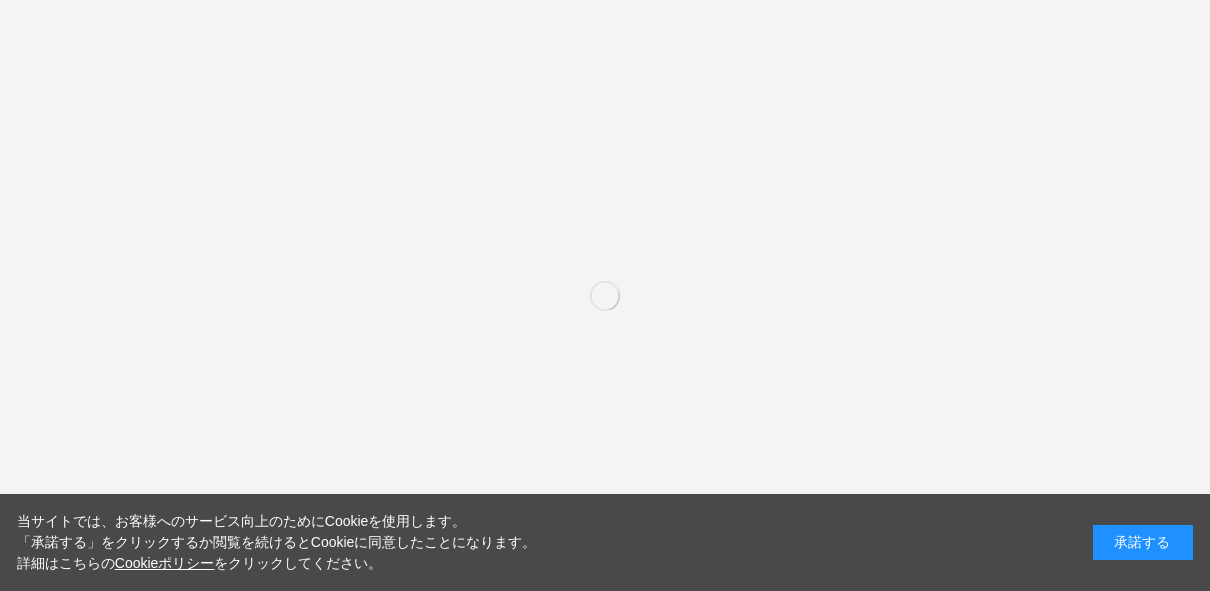 scroll, scrollTop: 0, scrollLeft: 0, axis: both 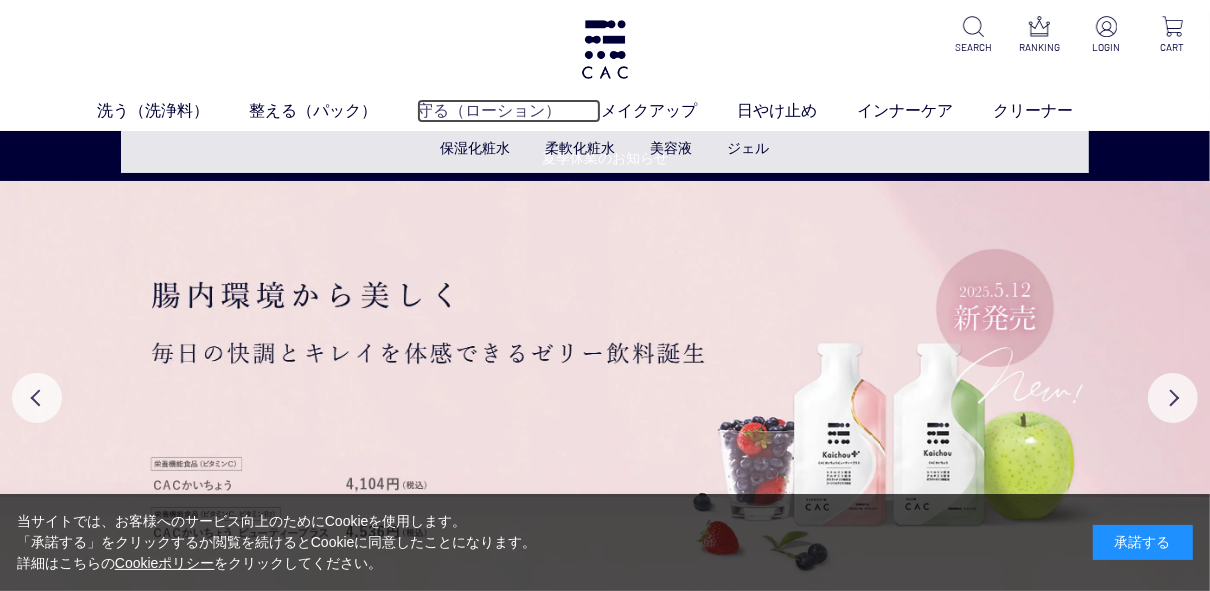 click on "守る（ローション）" at bounding box center (509, 111) 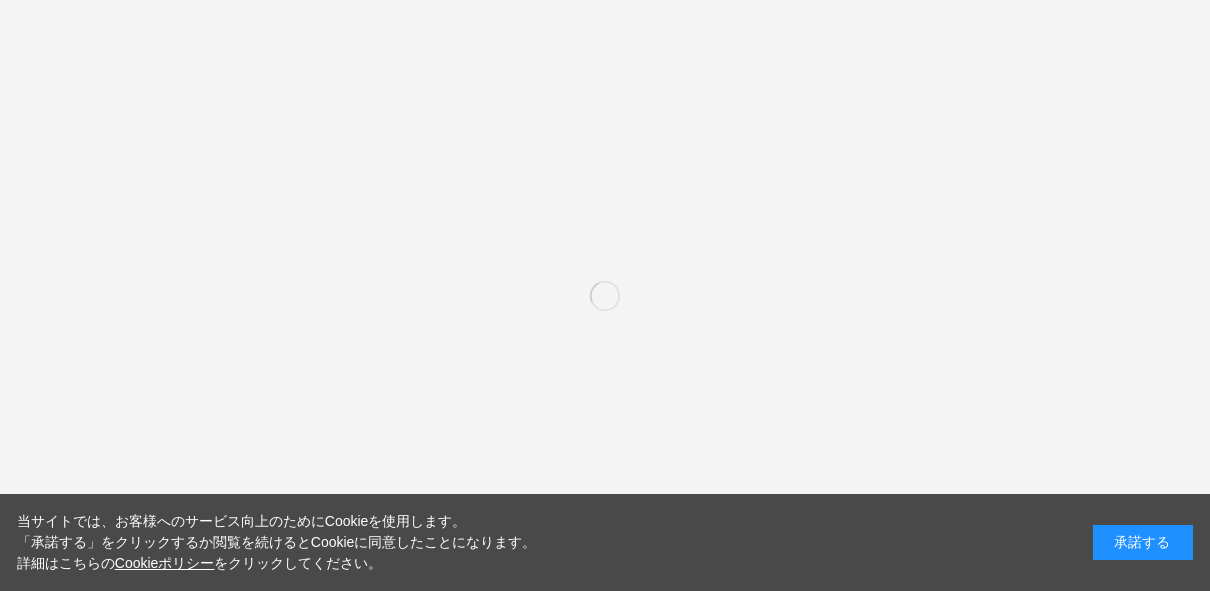 scroll, scrollTop: 0, scrollLeft: 0, axis: both 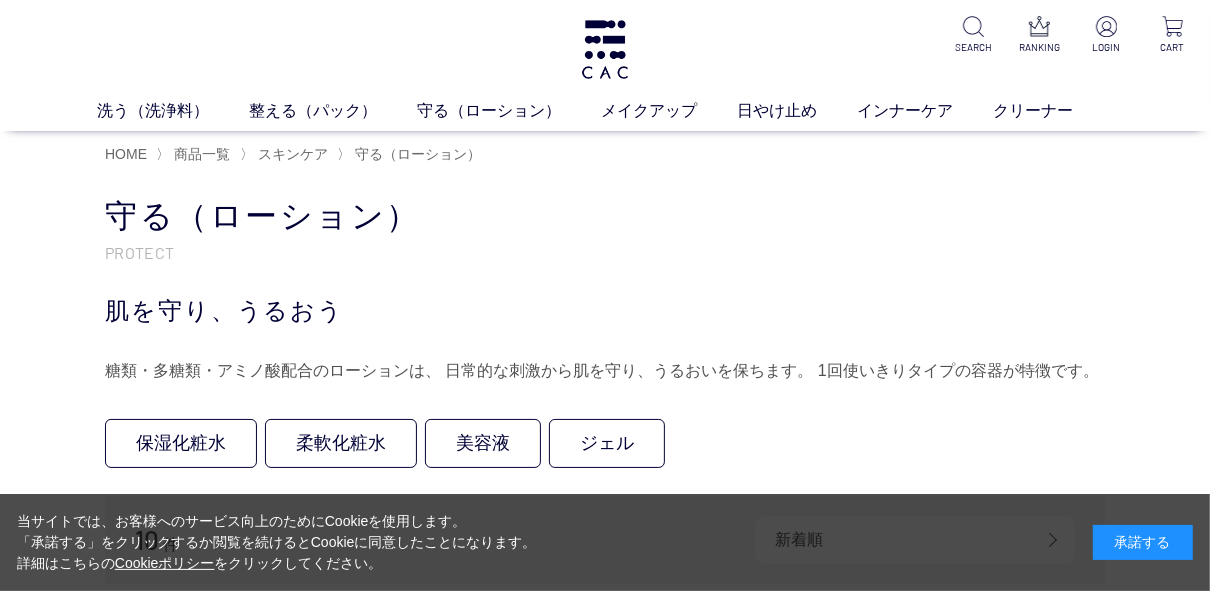 click on "保湿化粧水
柔軟化粧水
美容液
ジェル" at bounding box center [605, 447] 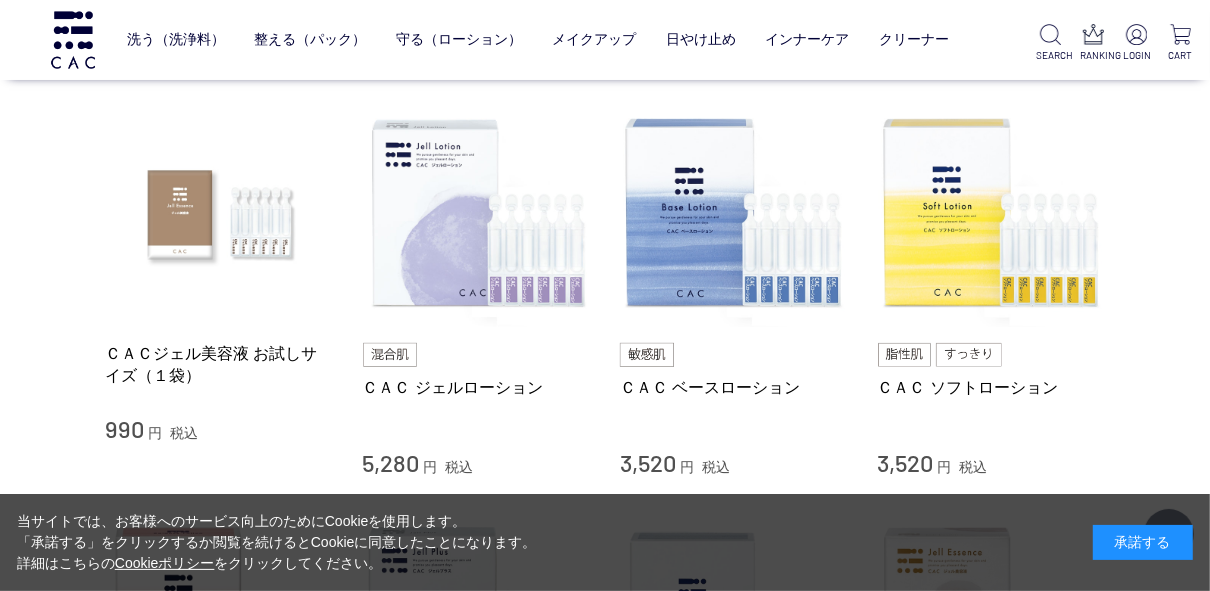 scroll, scrollTop: 416, scrollLeft: 0, axis: vertical 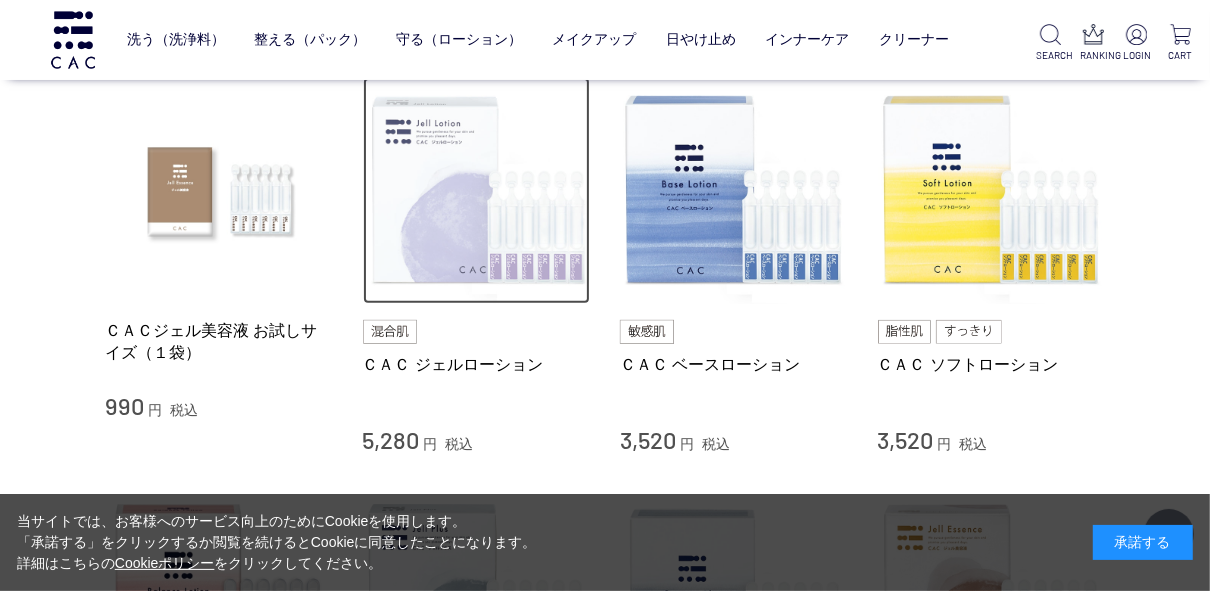click at bounding box center [477, 191] 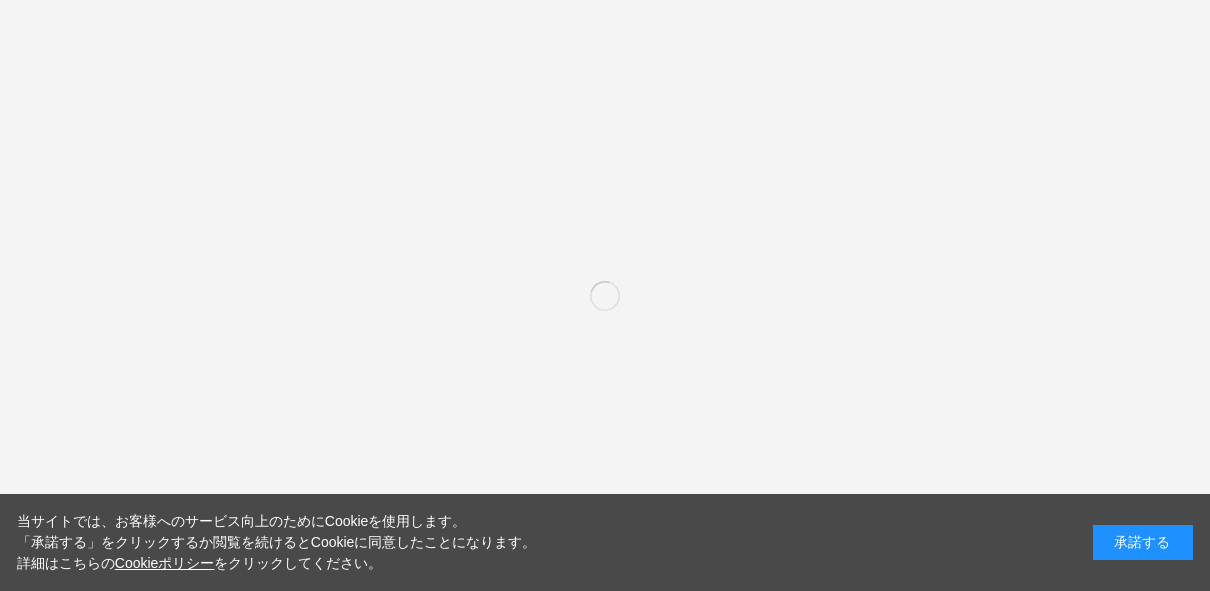 scroll, scrollTop: 0, scrollLeft: 0, axis: both 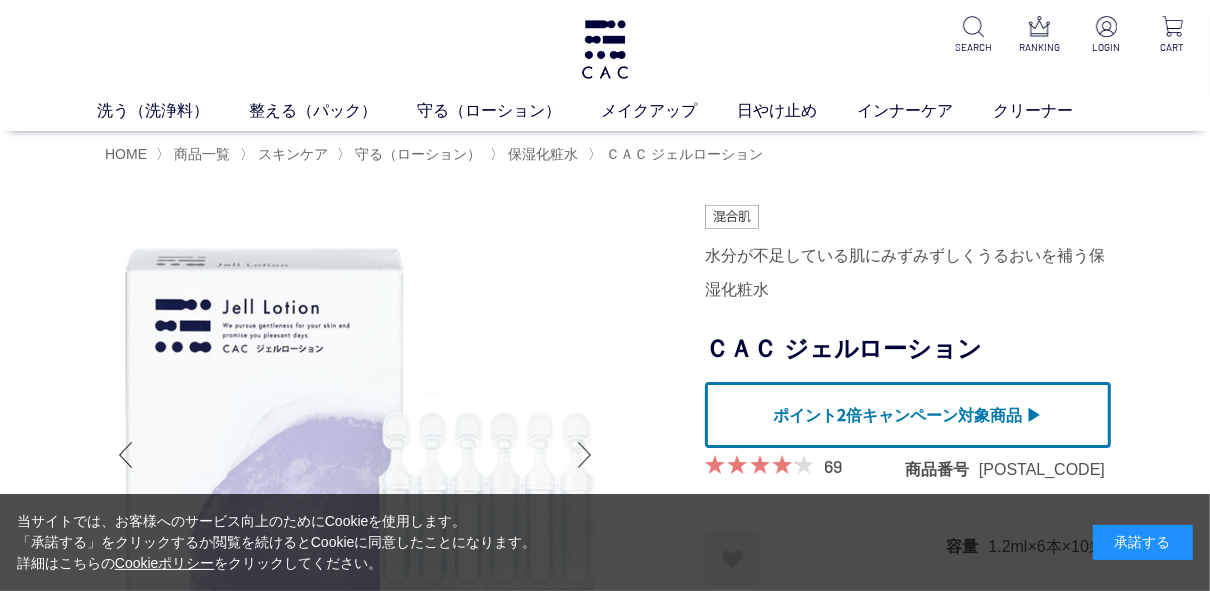click on "水分が不足している肌にみずみずしくうるおいを補う保湿化粧水" at bounding box center (905, 273) 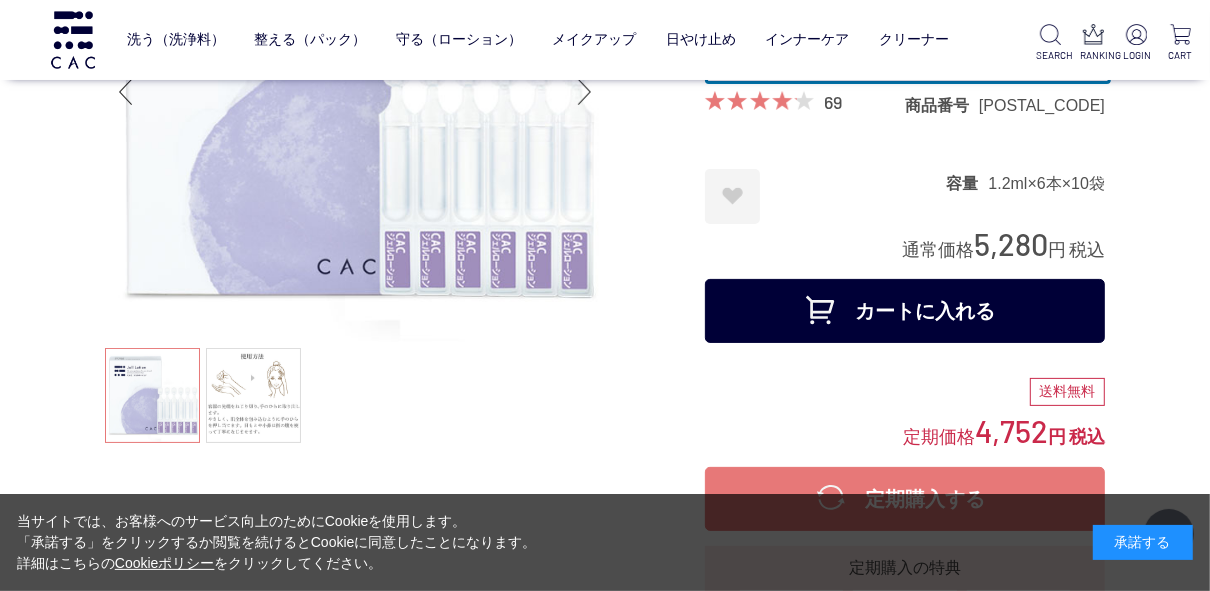 scroll, scrollTop: 256, scrollLeft: 0, axis: vertical 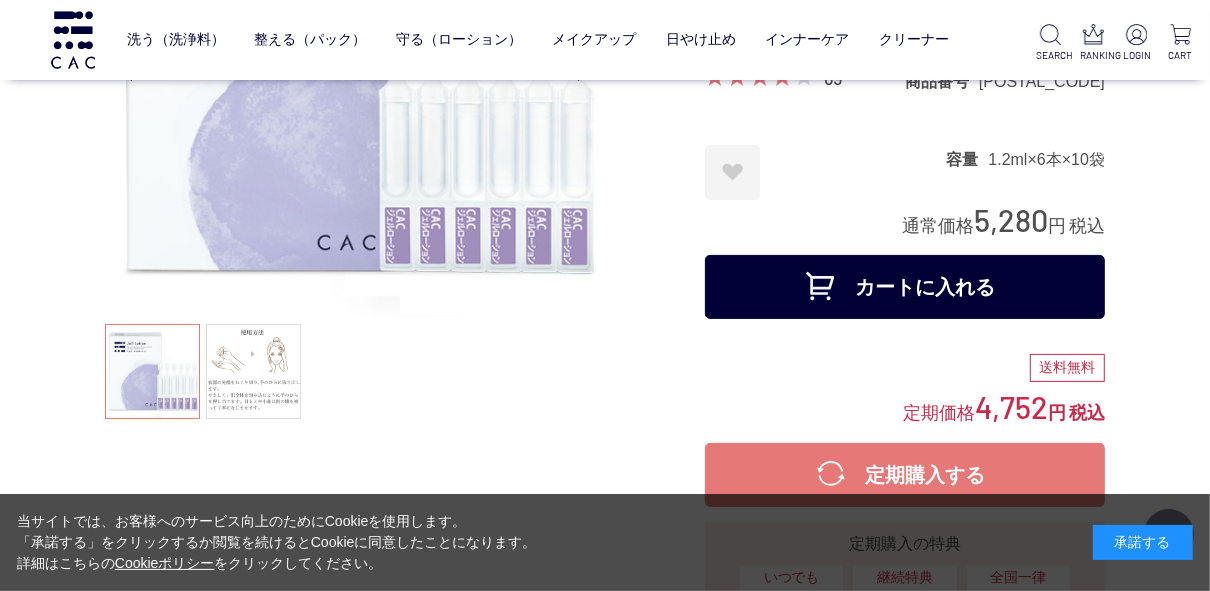 click on "カートに入れる" at bounding box center (905, 287) 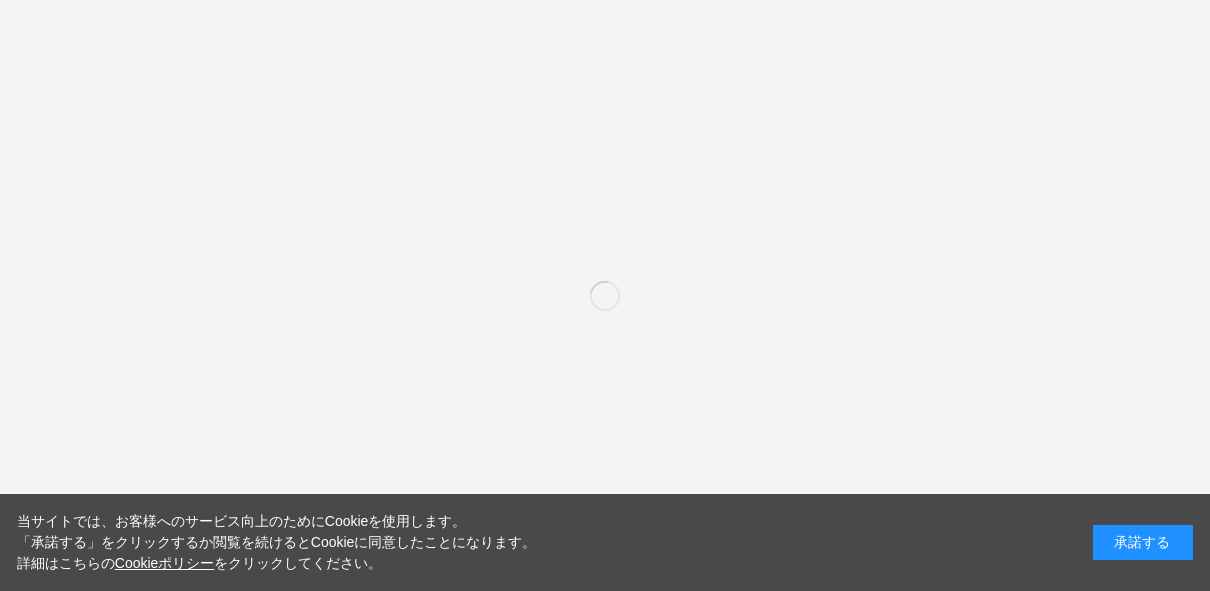 scroll, scrollTop: 0, scrollLeft: 0, axis: both 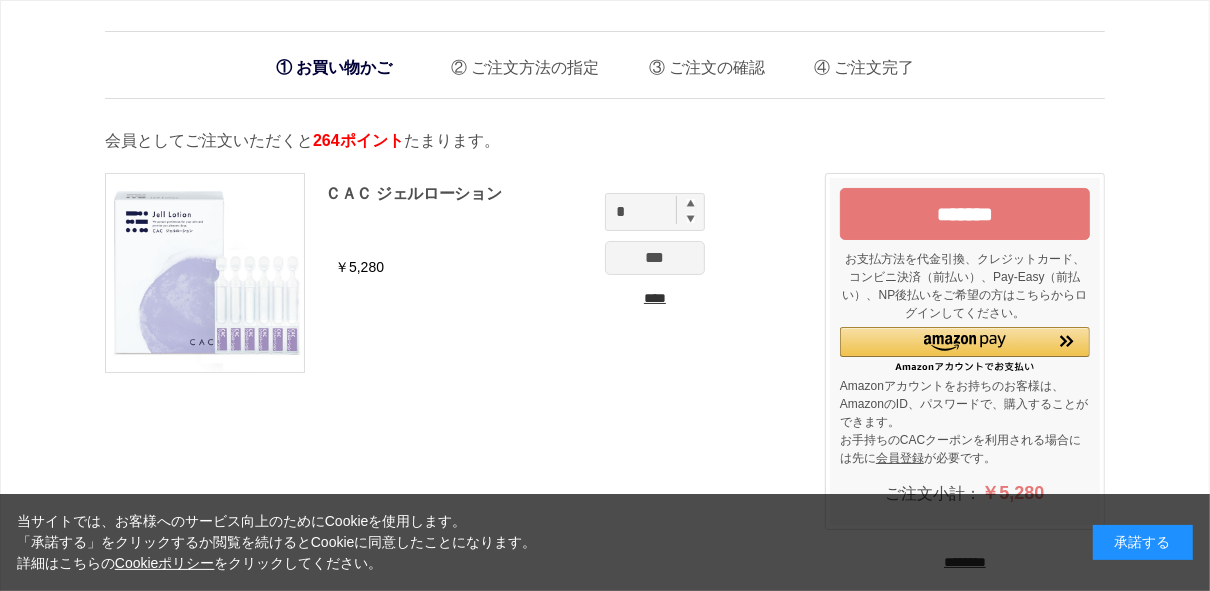 click at bounding box center [691, 203] 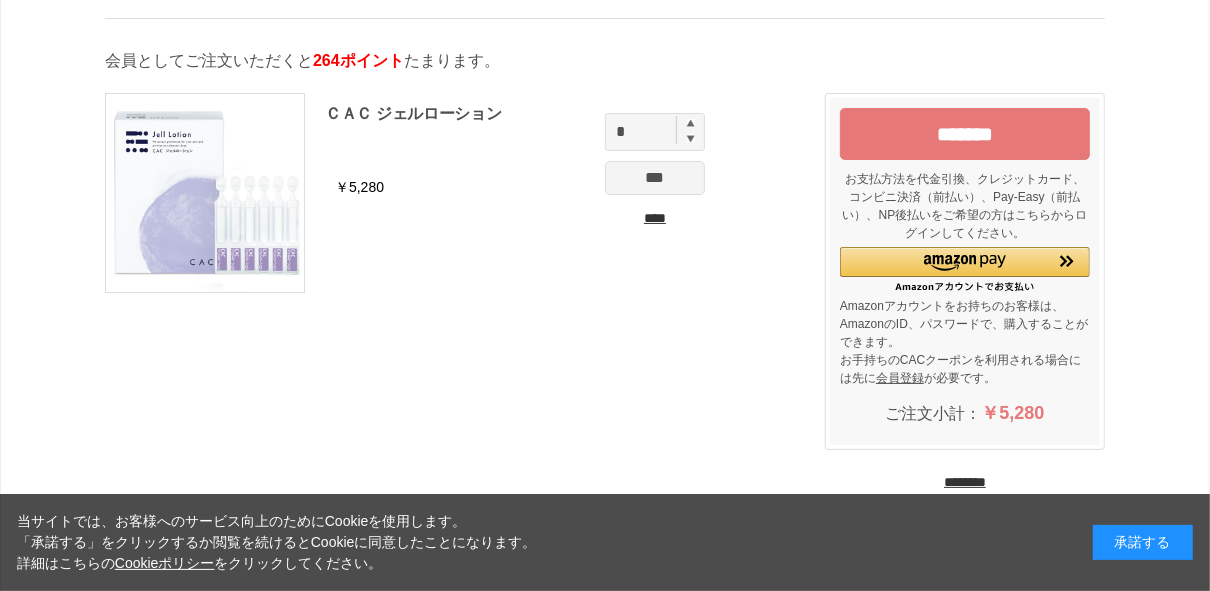 scroll, scrollTop: 96, scrollLeft: 0, axis: vertical 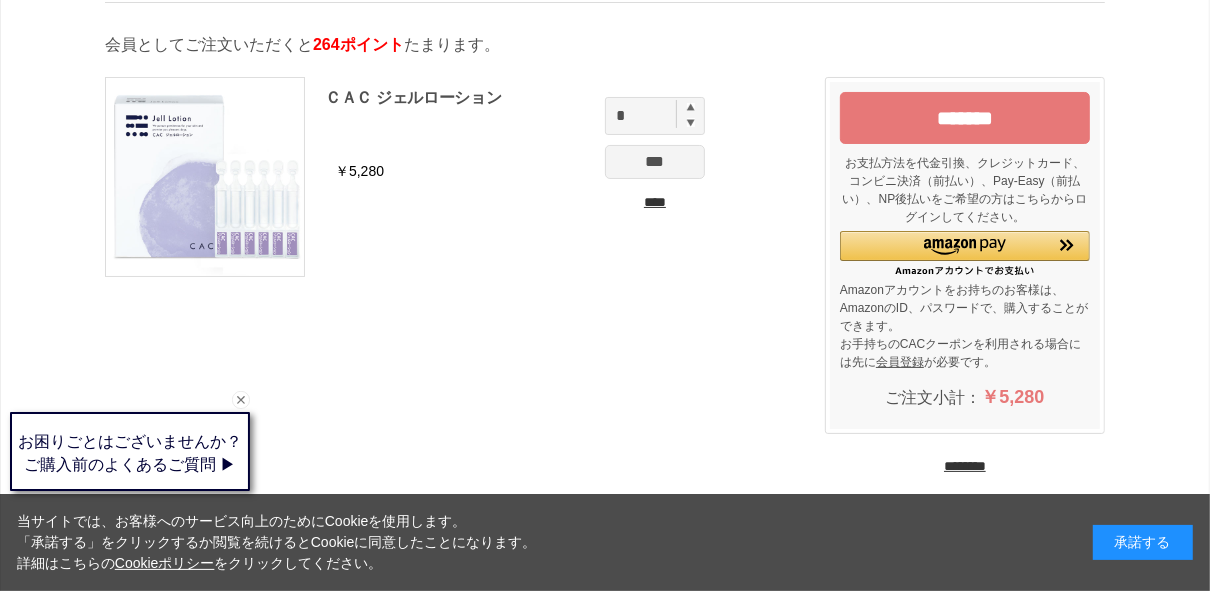 click on "********" at bounding box center (965, 466) 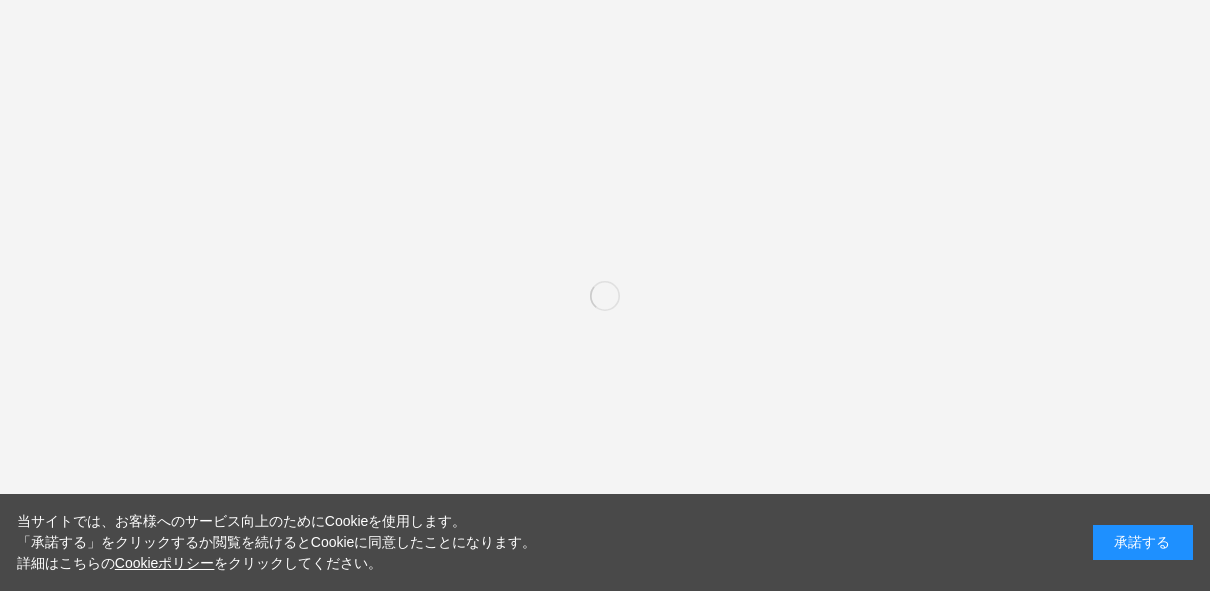 scroll, scrollTop: 0, scrollLeft: 0, axis: both 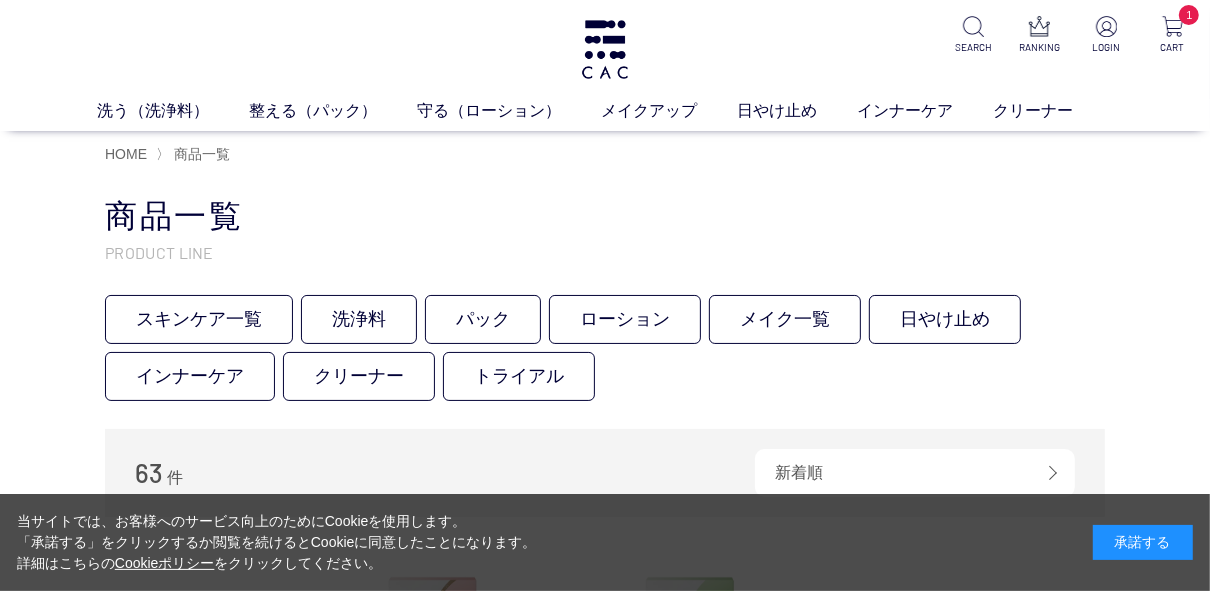 click on "スキンケア一覧
洗浄料
パック
ローション
メイク一覧
日やけ止め
インナーケア
クリーナー
トライアル" at bounding box center [605, 352] 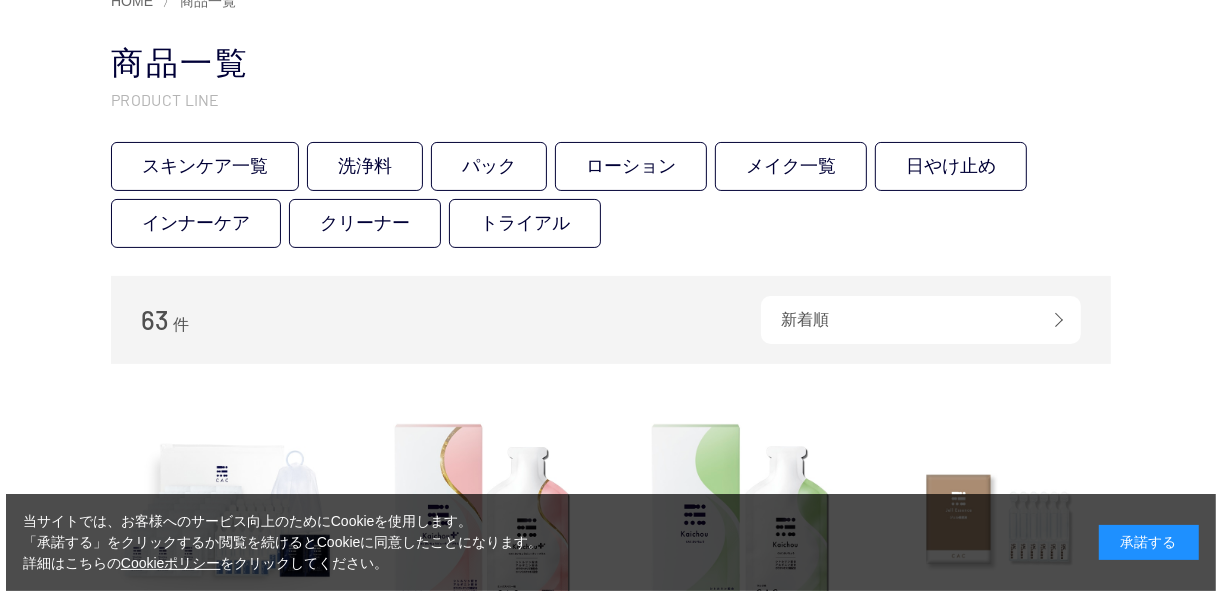 scroll, scrollTop: 192, scrollLeft: 0, axis: vertical 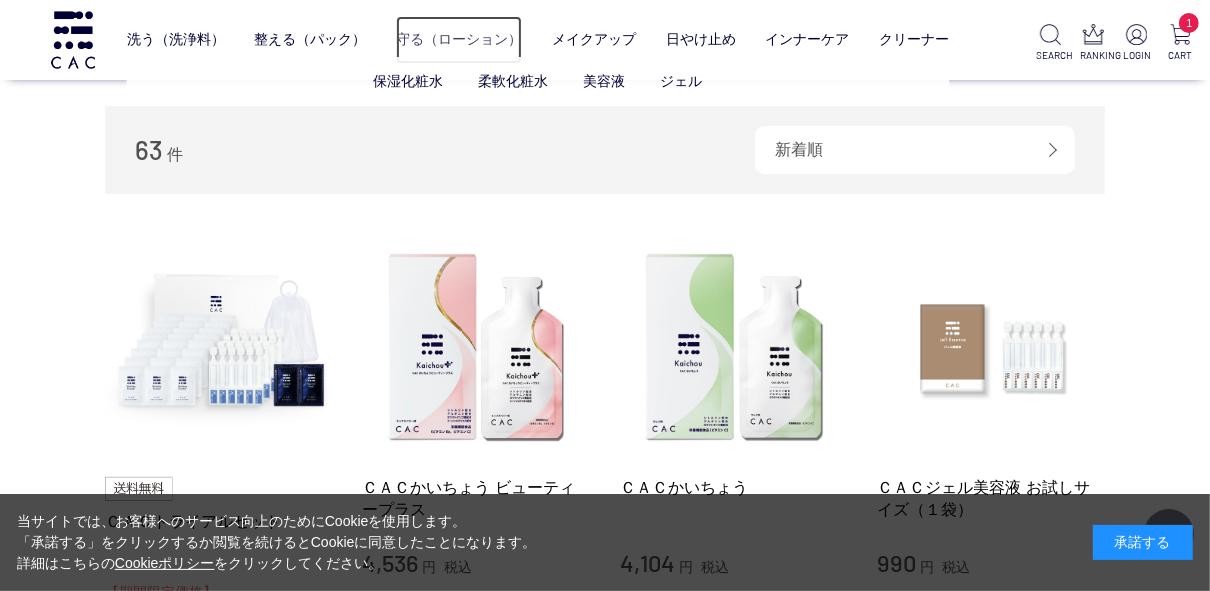click on "守る（ローション）" at bounding box center (459, 40) 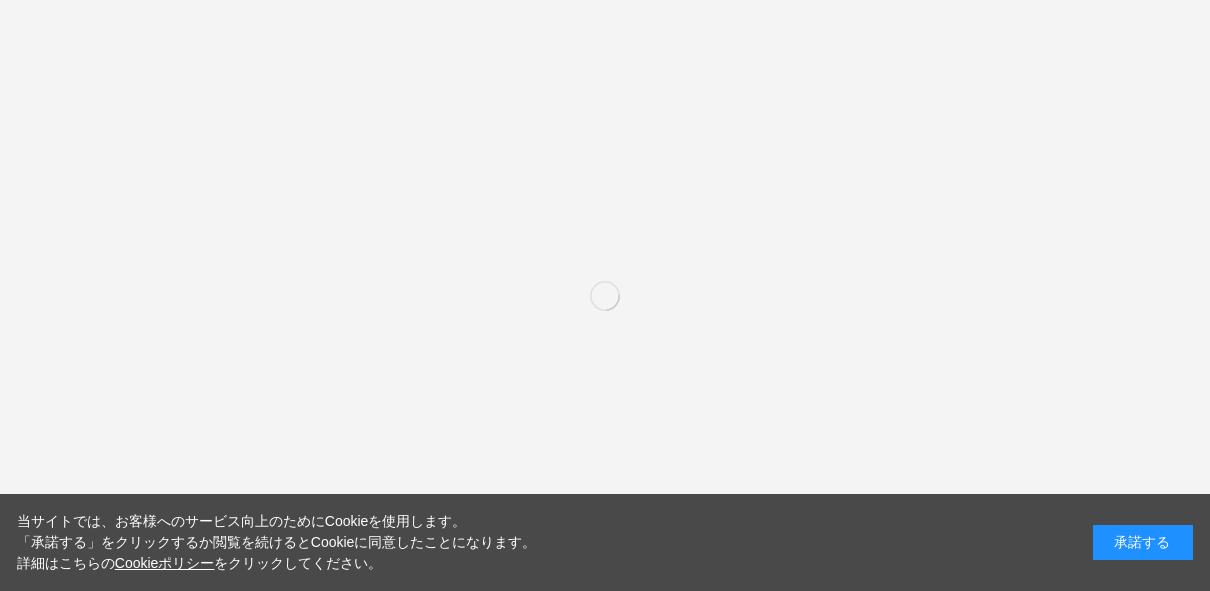 scroll, scrollTop: 0, scrollLeft: 0, axis: both 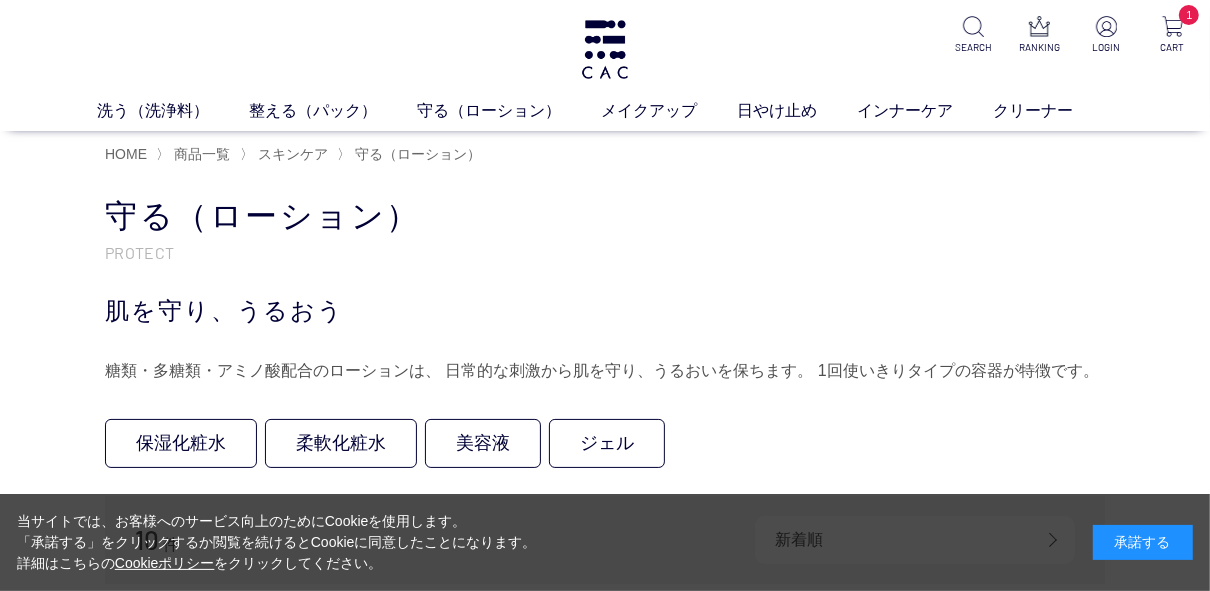 click on "保湿化粧水
柔軟化粧水
美容液
ジェル" at bounding box center [605, 447] 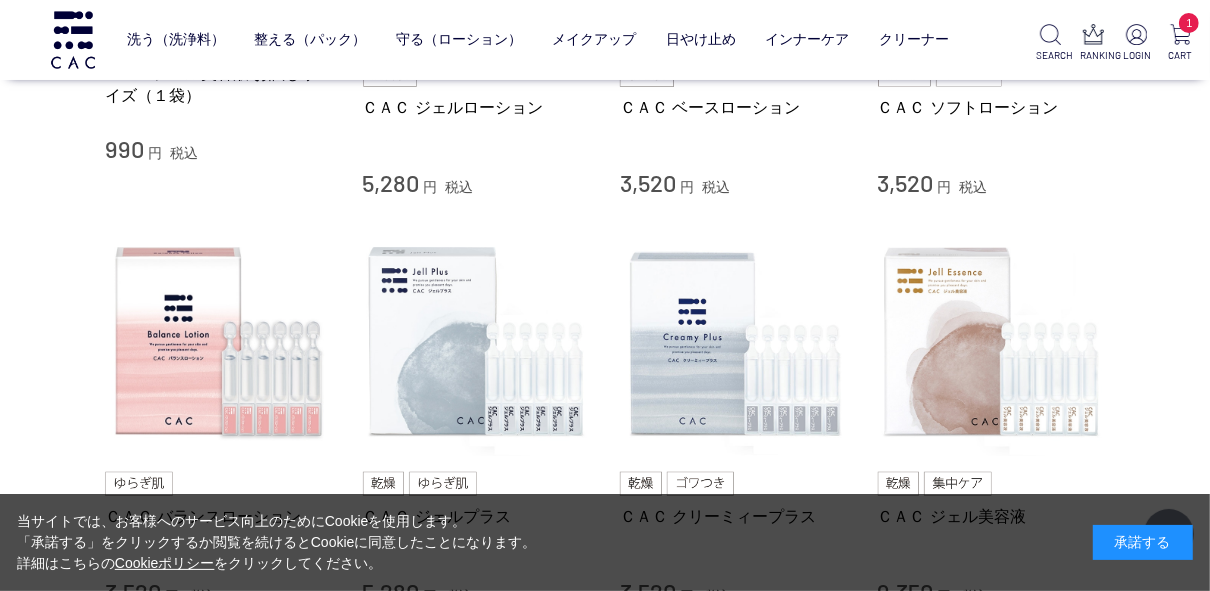 scroll, scrollTop: 704, scrollLeft: 0, axis: vertical 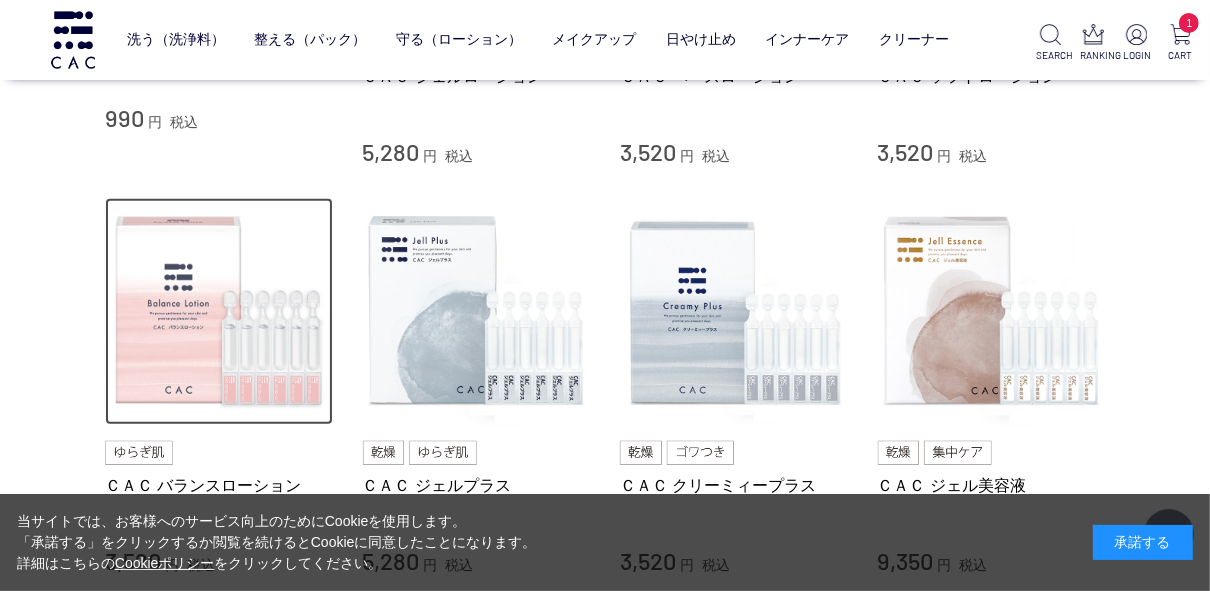 click at bounding box center [219, 312] 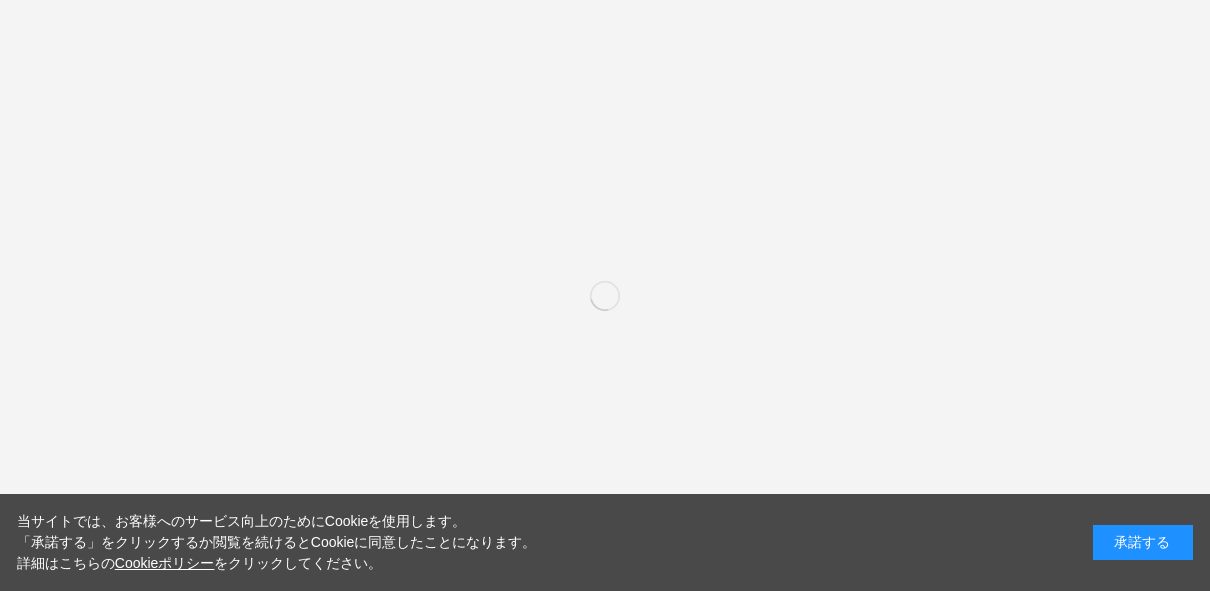 scroll, scrollTop: 0, scrollLeft: 0, axis: both 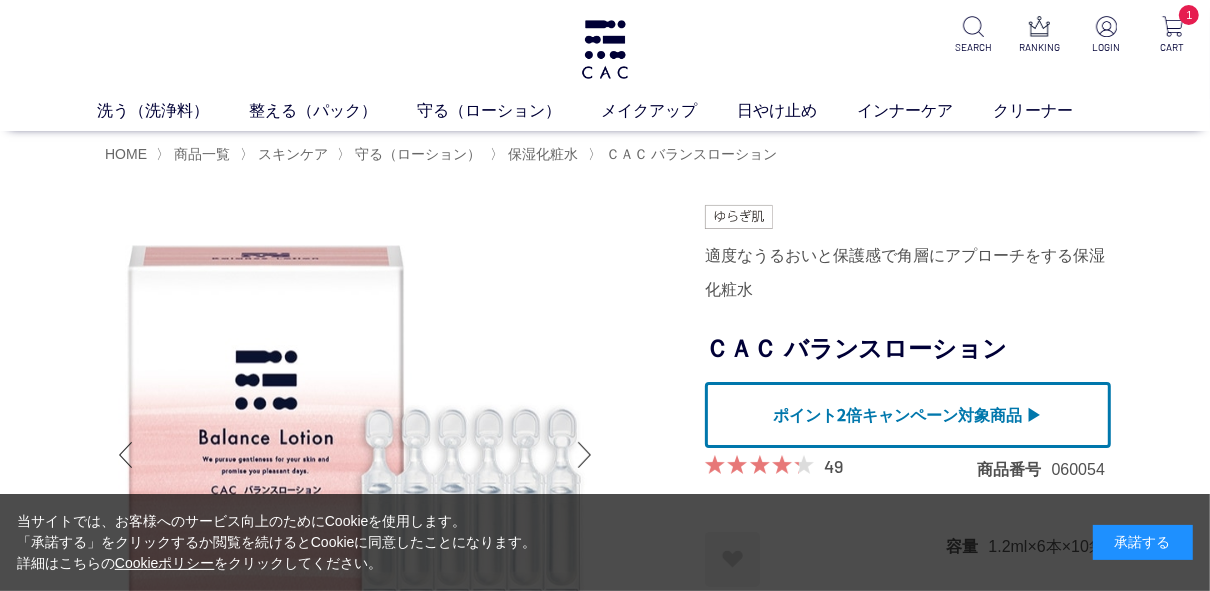 click on "買い物かご
買い物かご内の商品
ＣＡＣ ジェルローション
削除
￥5,280  ×  1  =  ￥5,280
小計
￥5,280
購入手続きへ
カテゴリから探す
商品一覧
スキンケア
洗う（洗浄料）
整える（パック）
守る（ローション）
保湿化粧水
柔軟化粧水
美容液
ジェル
メイクアップ
その他
日やけ止め
インナーケア
クリーナー
ジャンルから探す
限定品" at bounding box center (605, 7379) 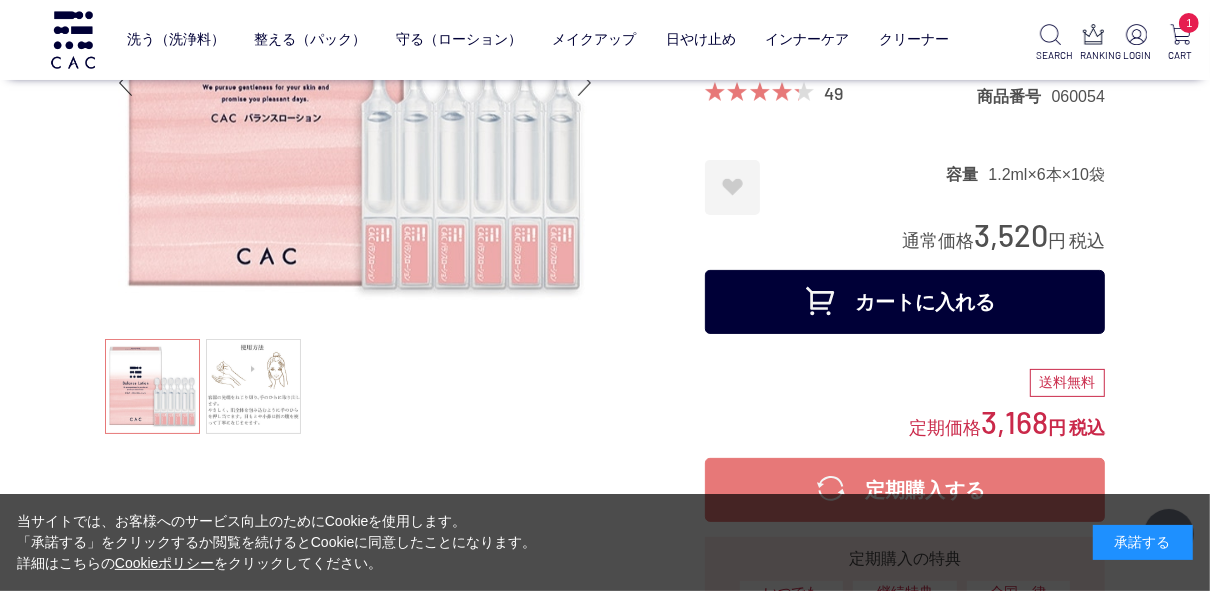 scroll, scrollTop: 256, scrollLeft: 0, axis: vertical 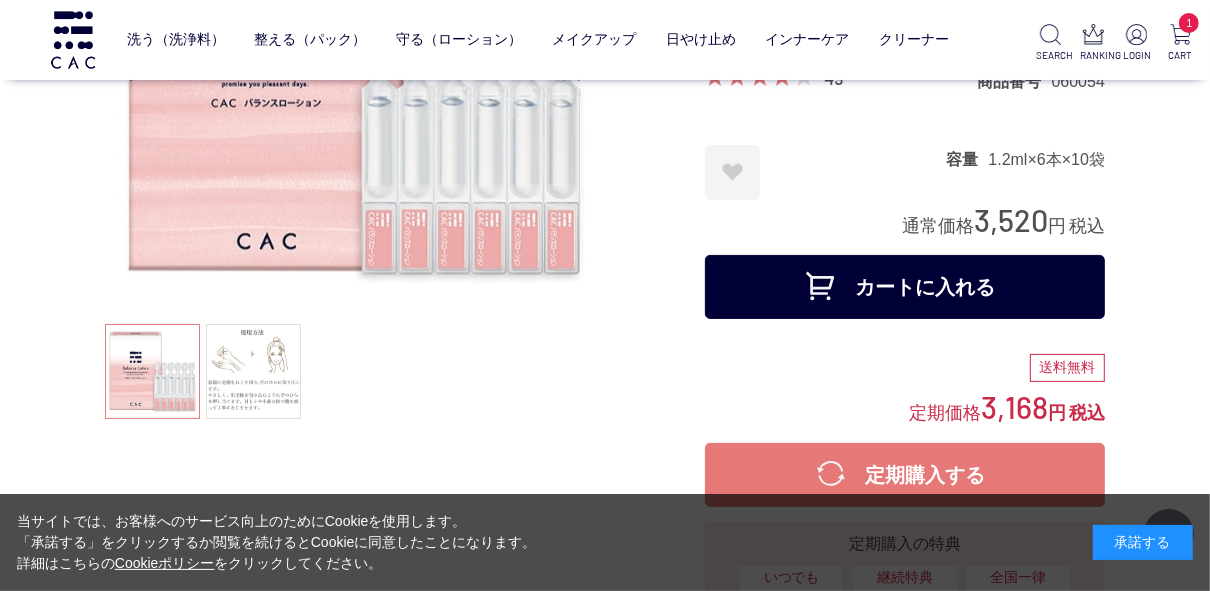 click on "カートに入れる" at bounding box center (905, 287) 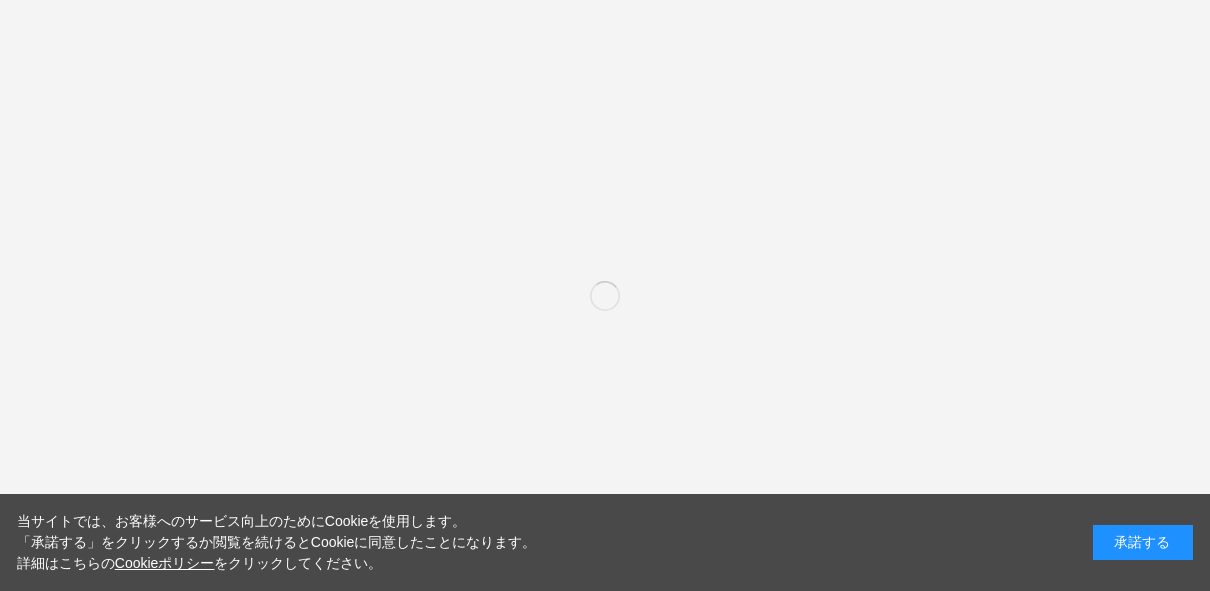 scroll, scrollTop: 0, scrollLeft: 0, axis: both 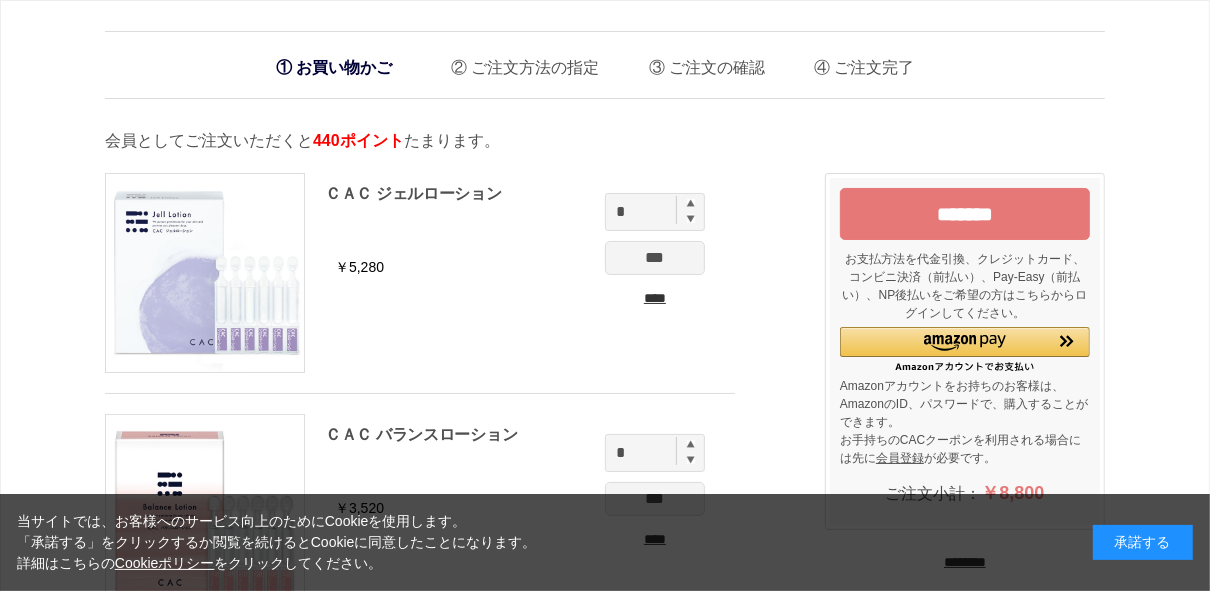 click at bounding box center [691, 203] 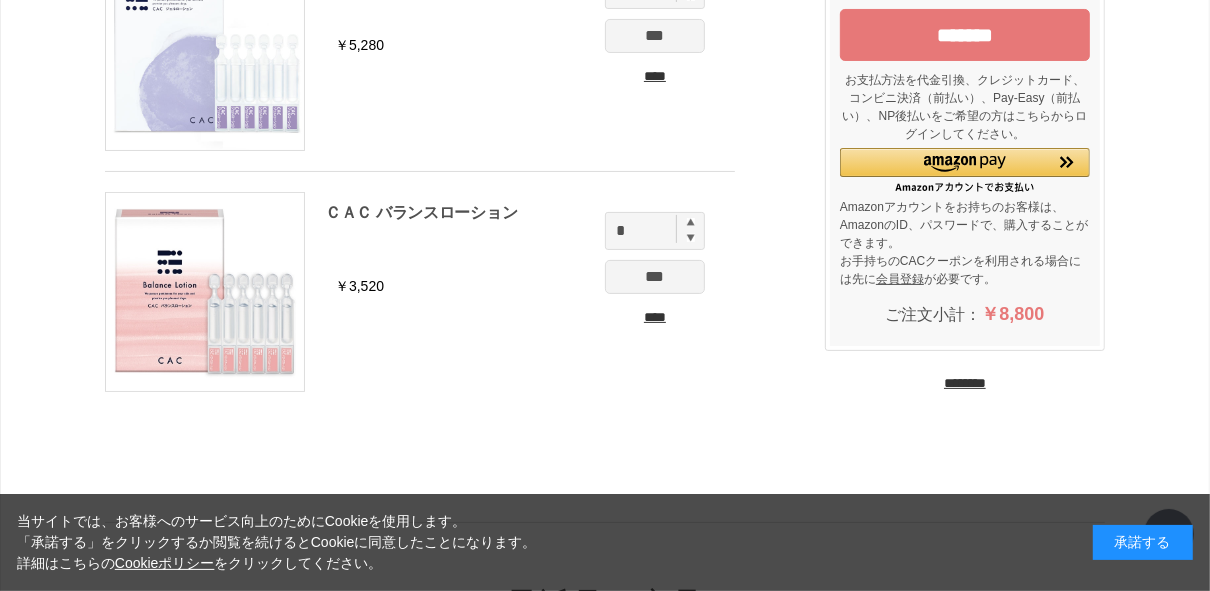 scroll, scrollTop: 224, scrollLeft: 0, axis: vertical 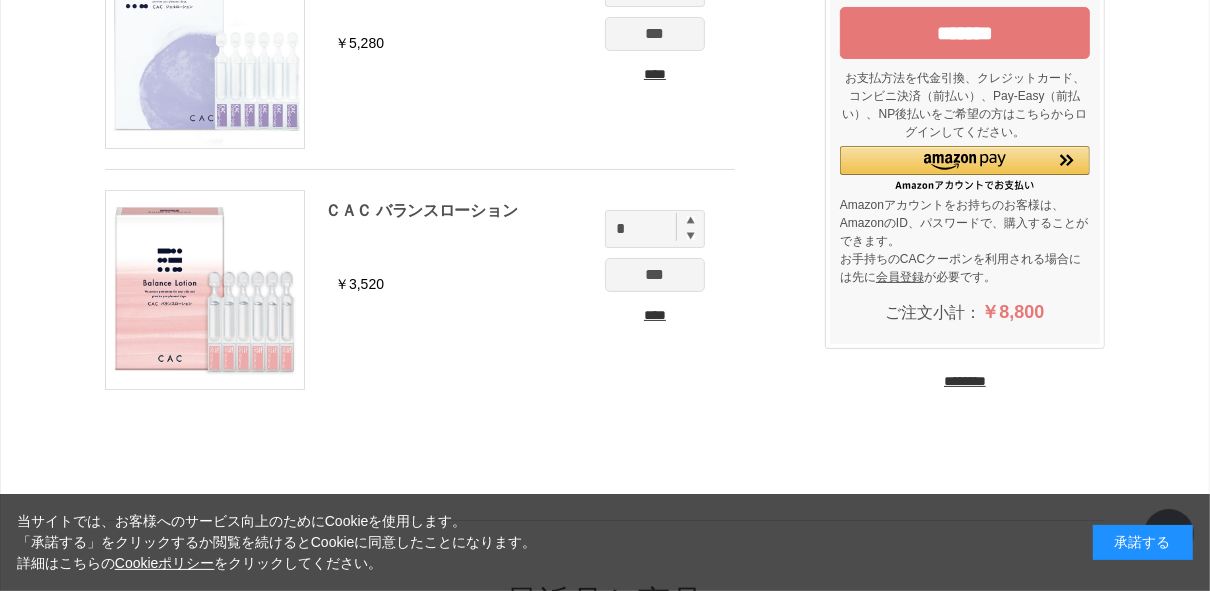 click on "********" at bounding box center (965, 381) 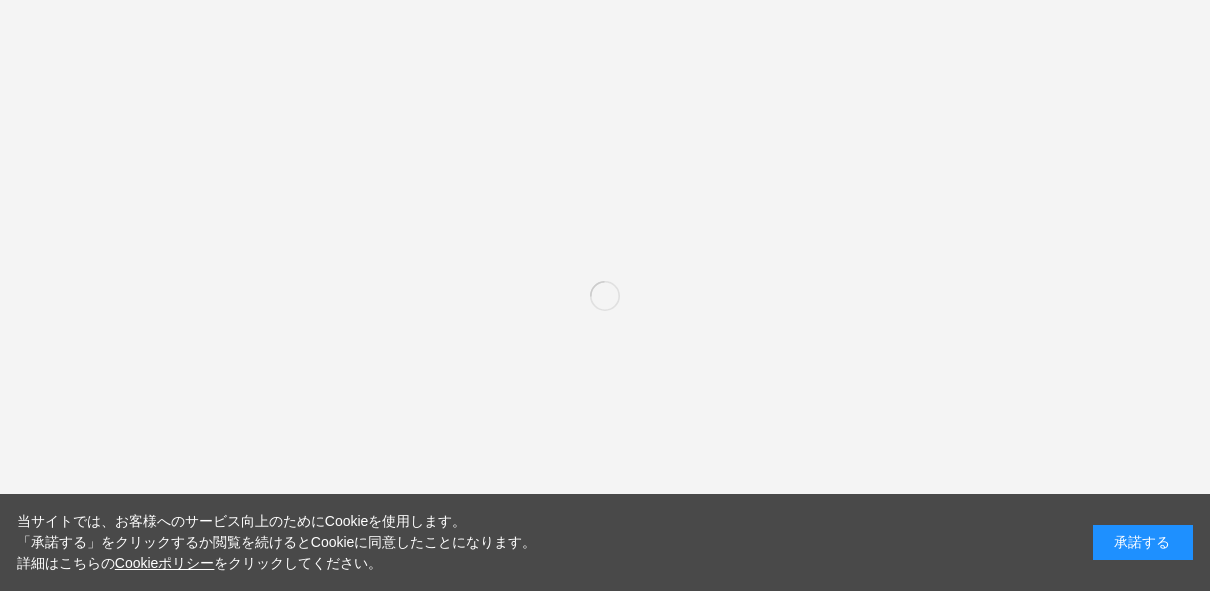 scroll, scrollTop: 0, scrollLeft: 0, axis: both 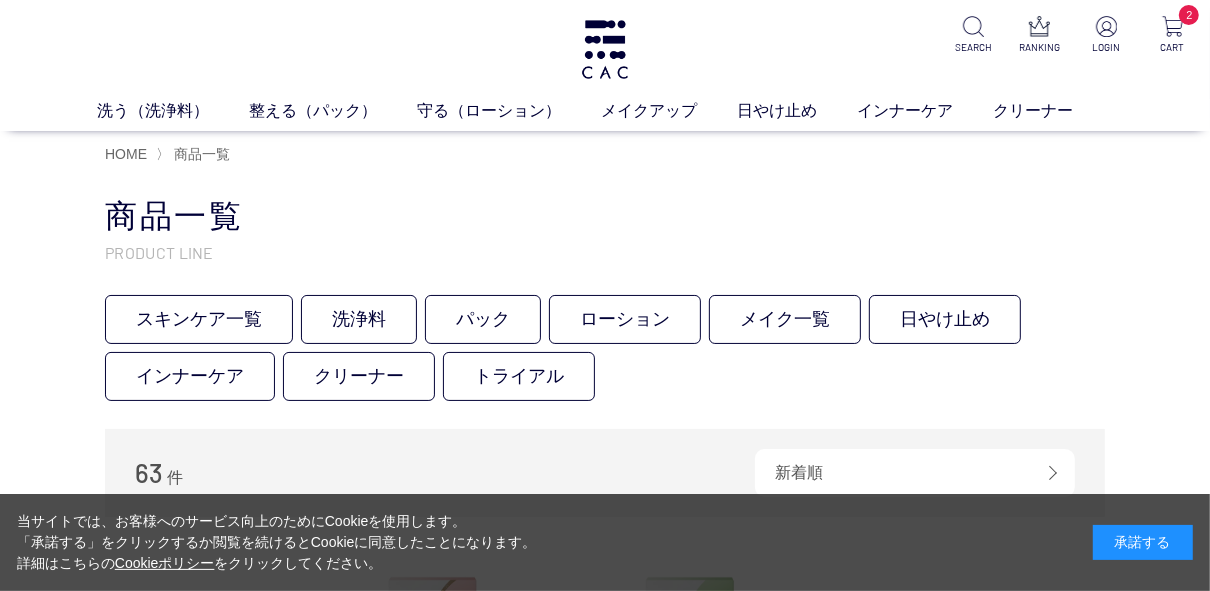 click on "スキンケア一覧
洗浄料
パック
ローション
メイク一覧
日やけ止め
インナーケア
クリーナー
トライアル" at bounding box center [605, 352] 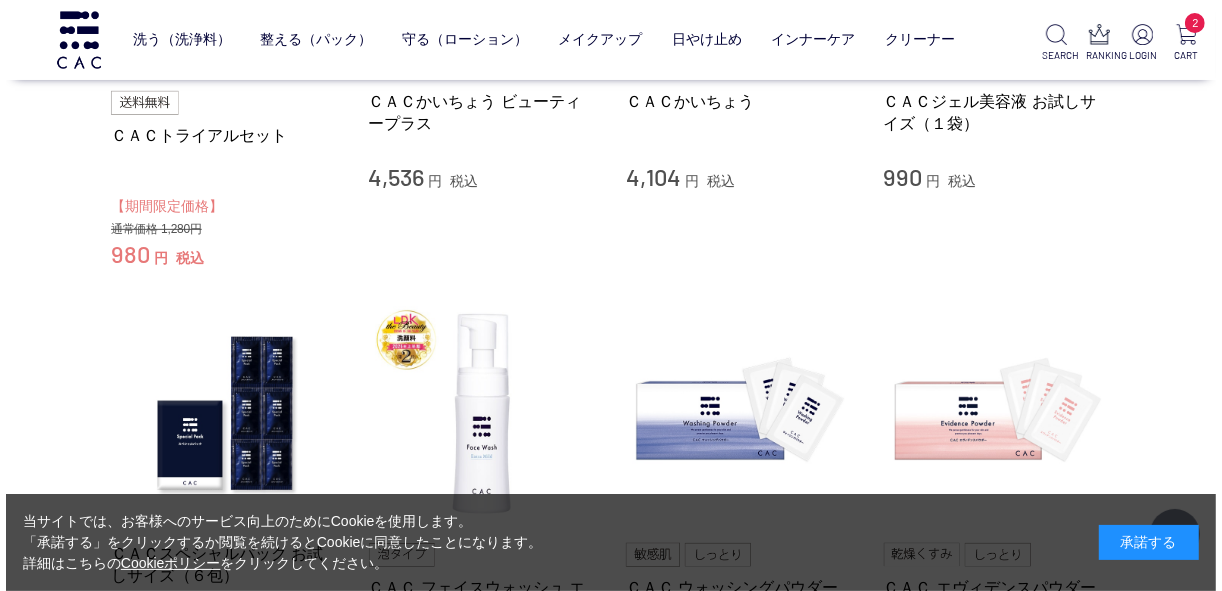 scroll, scrollTop: 640, scrollLeft: 0, axis: vertical 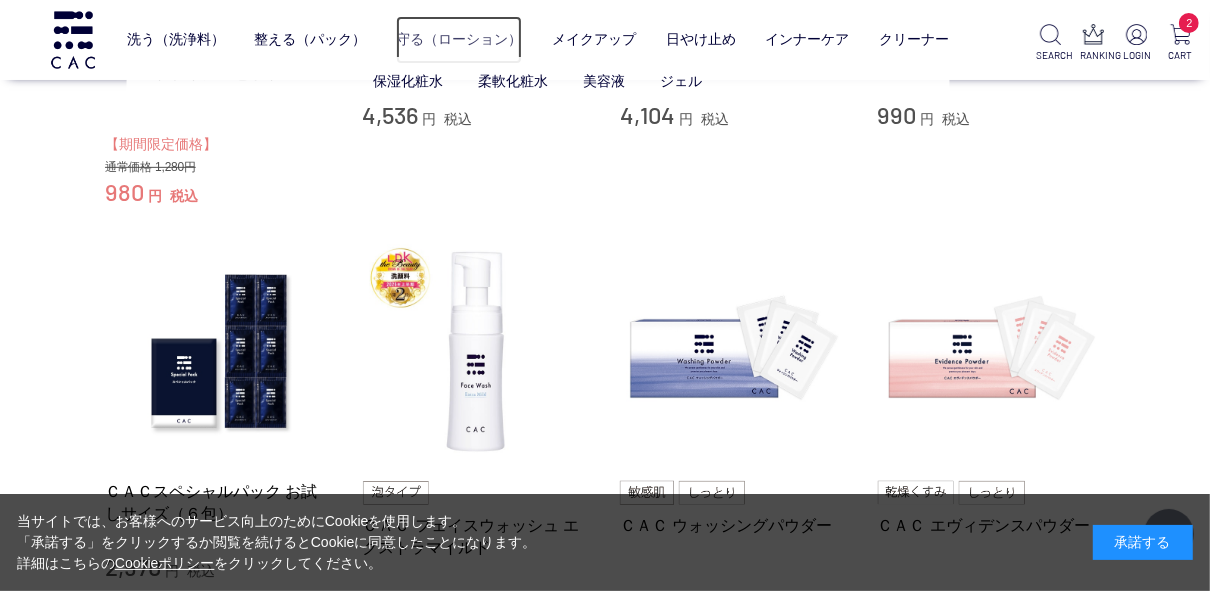 click on "守る（ローション）" at bounding box center [459, 40] 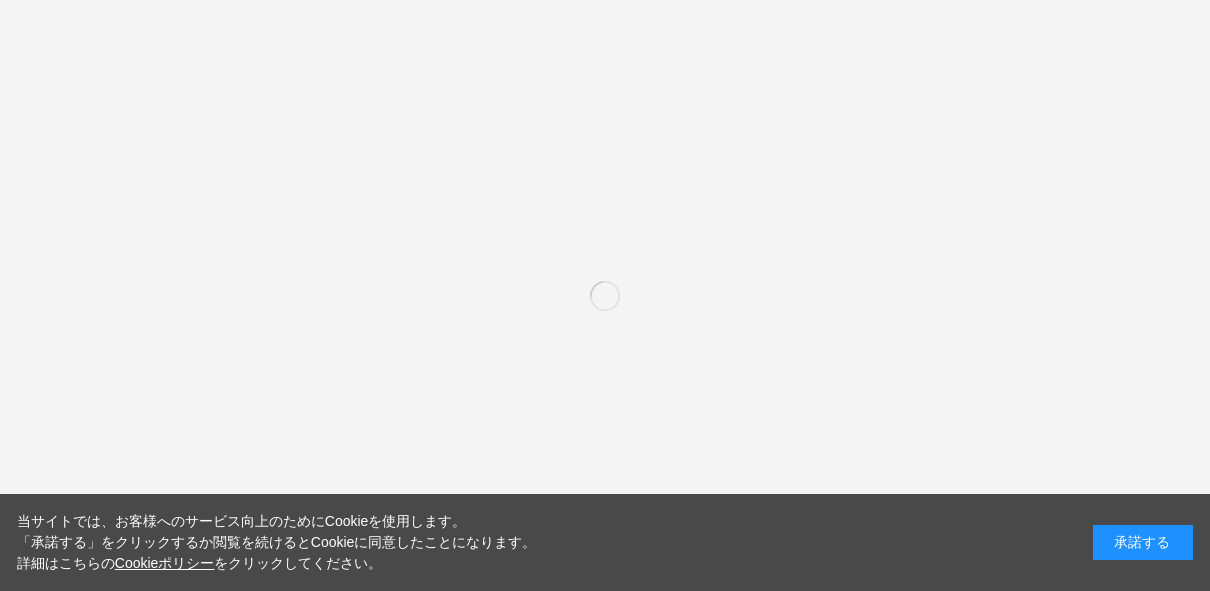 scroll, scrollTop: 0, scrollLeft: 0, axis: both 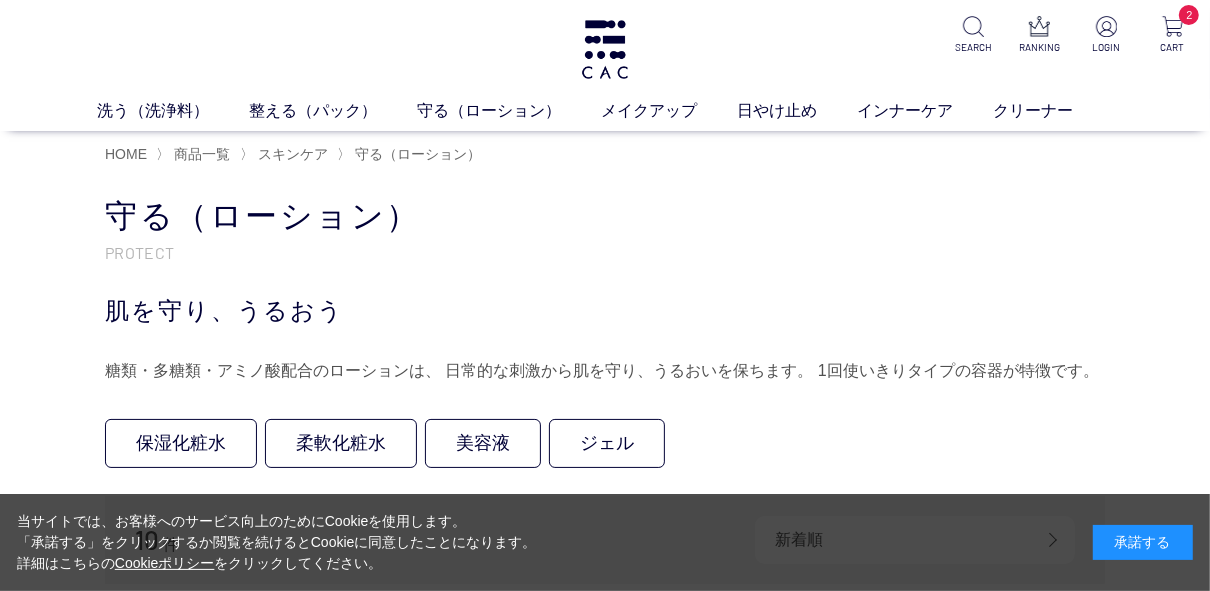 click on "守る（ローション）
PROTECT
肌を守り、うるおう
糖類・多糖類・アミノ酸配合のローションは、
日常的な刺激から肌を守り、うるおいを保ちます。
1回使いきりタイプの容器が特徴です。
保湿化粧水
柔軟化粧水
美容液
ジェル
10
件
新着順
商品コード
商品名
発売日
価格(安い順)
価格(高い順)" at bounding box center (605, 1098) 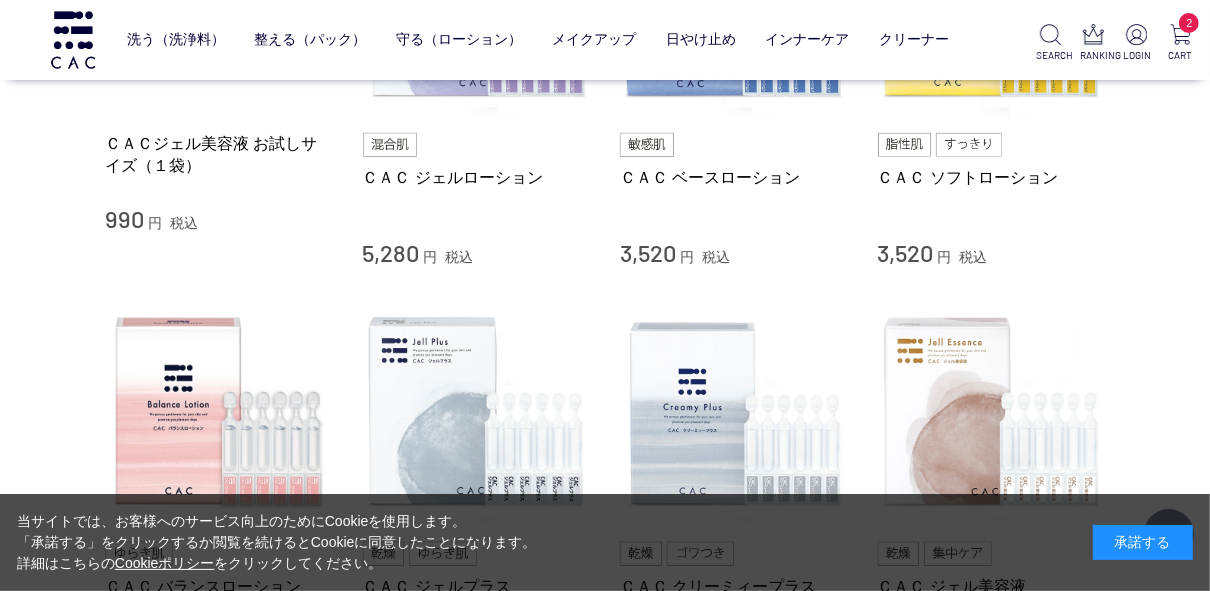 scroll, scrollTop: 768, scrollLeft: 0, axis: vertical 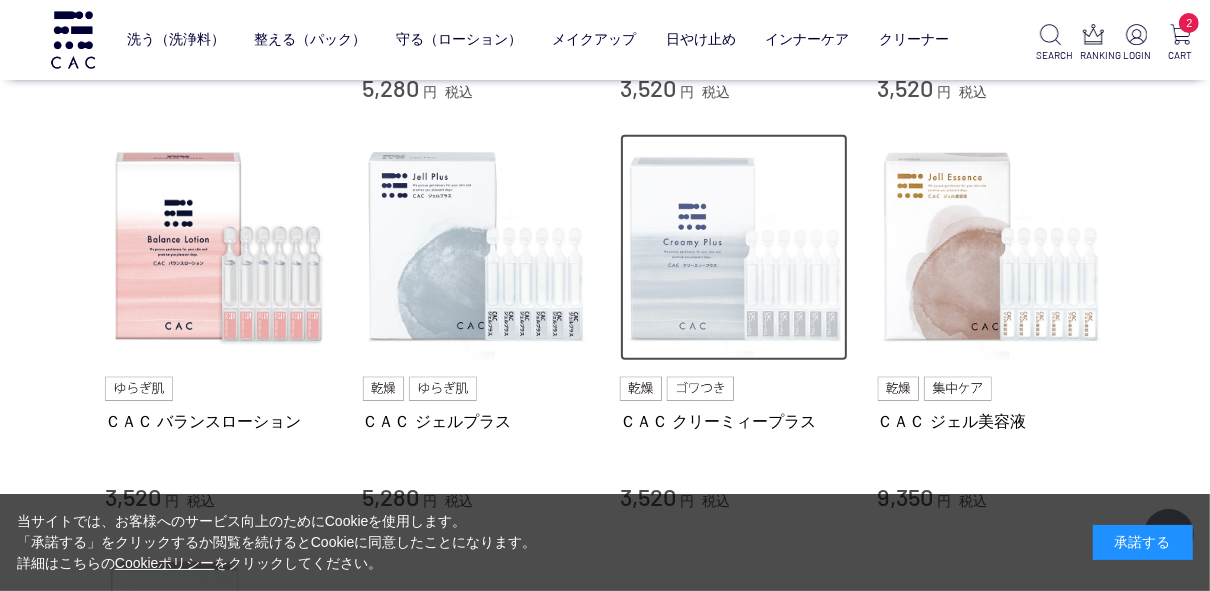 click at bounding box center (734, 248) 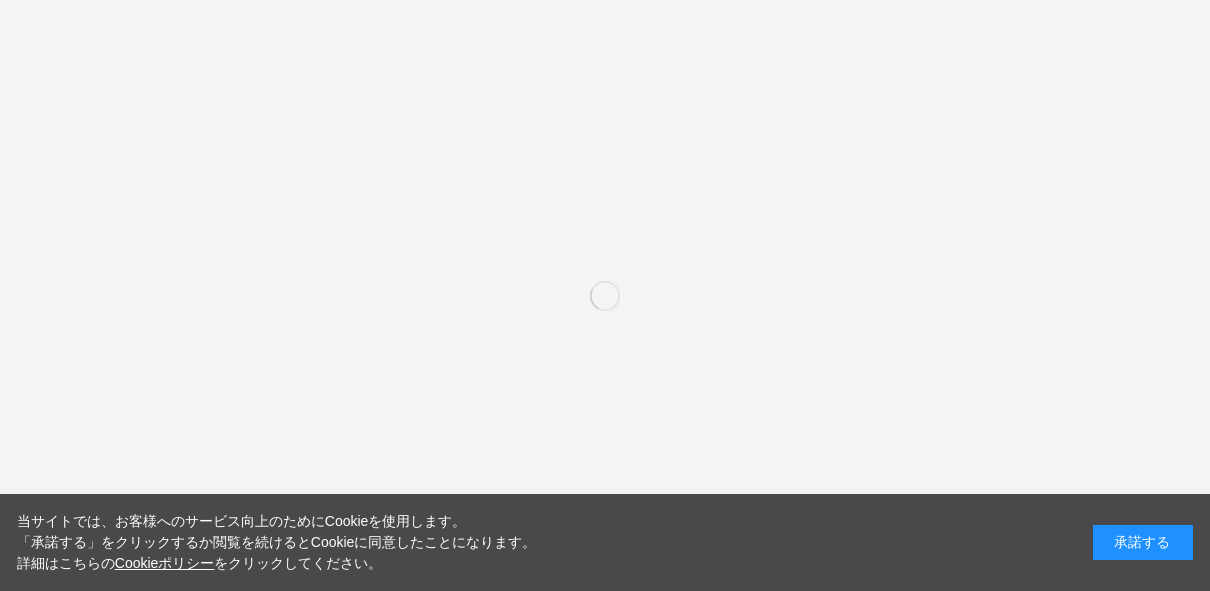 scroll, scrollTop: 0, scrollLeft: 0, axis: both 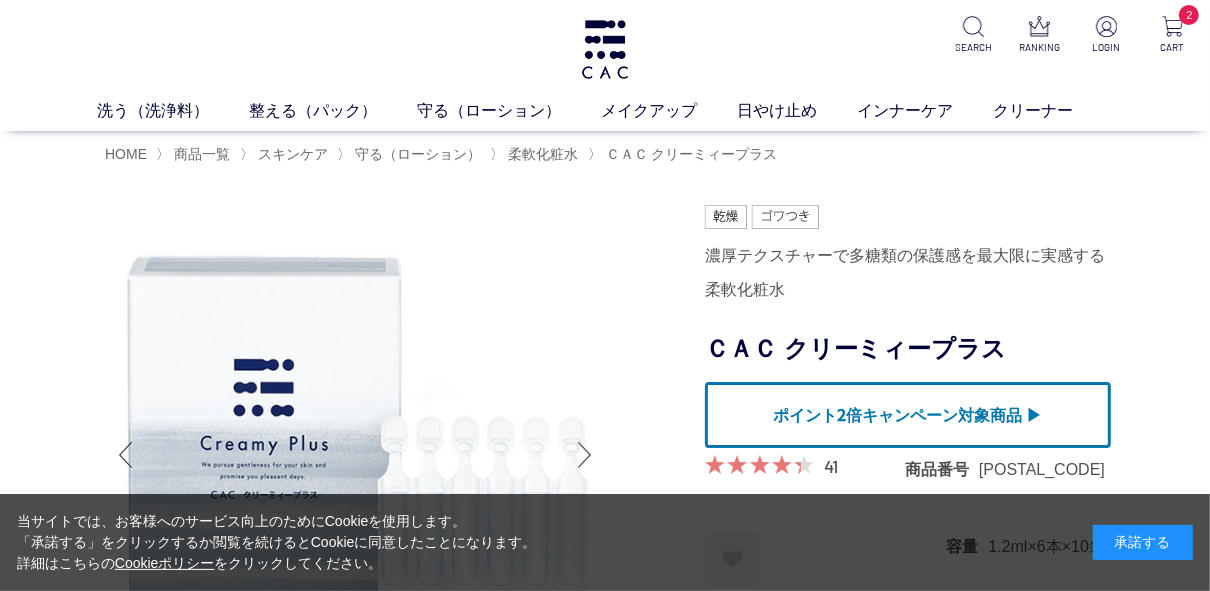 click on "買い物かご
買い物かご内の商品
ＣＡＣ ジェルローション
削除
￥5,280  ×  1  =  ￥5,280
ＣＡＣ バランスローション
削除
￥3,520  ×  1  =  ￥3,520
小計
￥8,800
購入手続きへ
カテゴリから探す
商品一覧
スキンケア
洗う（洗浄料）
整える（パック）
守る（ローション）
保湿化粧水
柔軟化粧水
美容液
ジェル
メイクアップ
その他
日やけ止め
インナーケア
クリーナー
ジャンルから探す
限定品" at bounding box center [605, 7278] 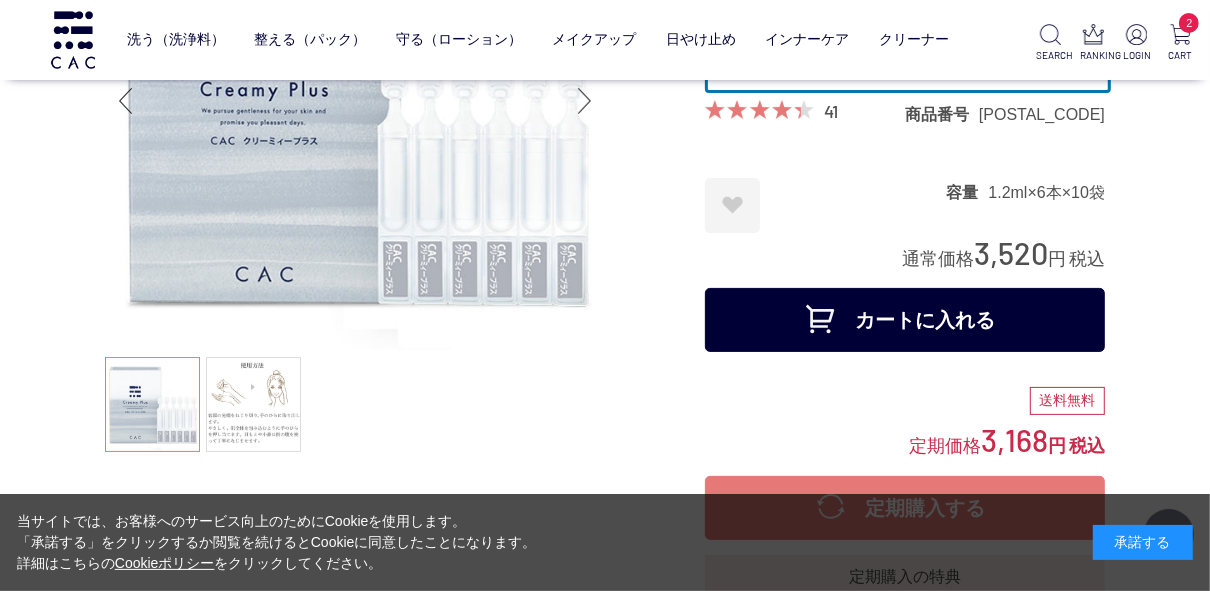 scroll, scrollTop: 224, scrollLeft: 0, axis: vertical 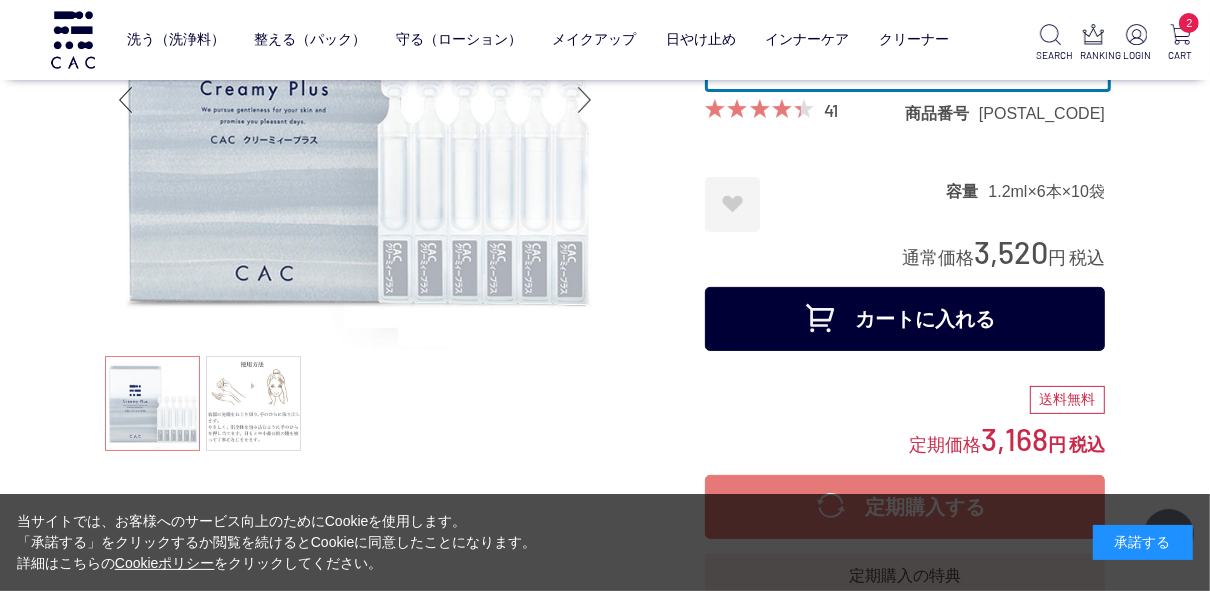 click on "カートに入れる" at bounding box center (905, 319) 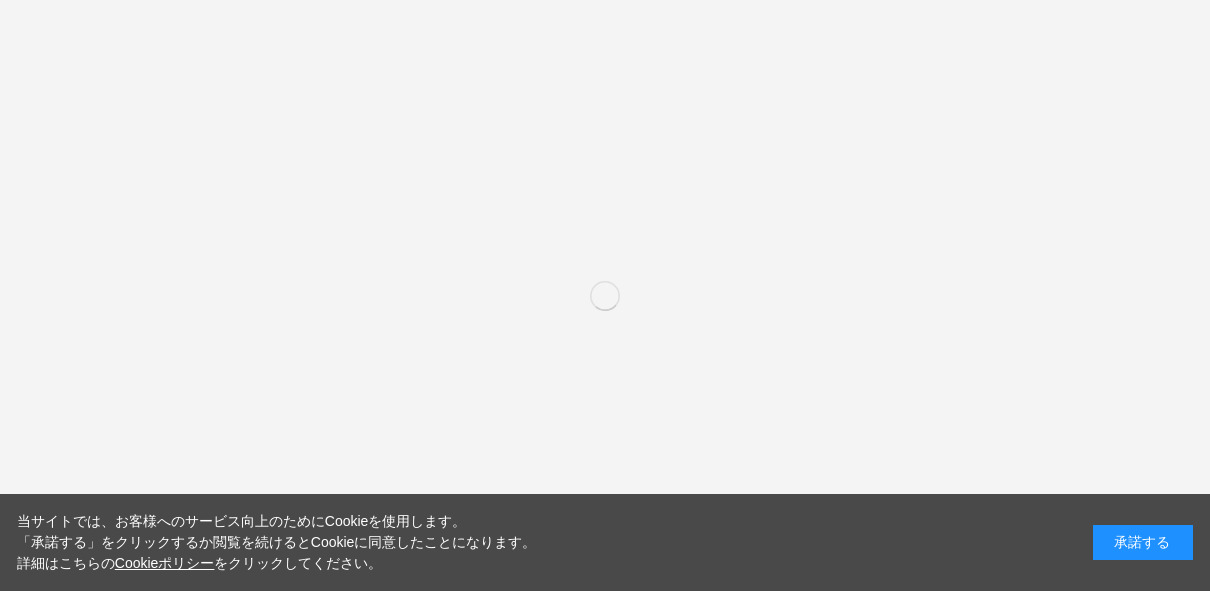 scroll, scrollTop: 0, scrollLeft: 0, axis: both 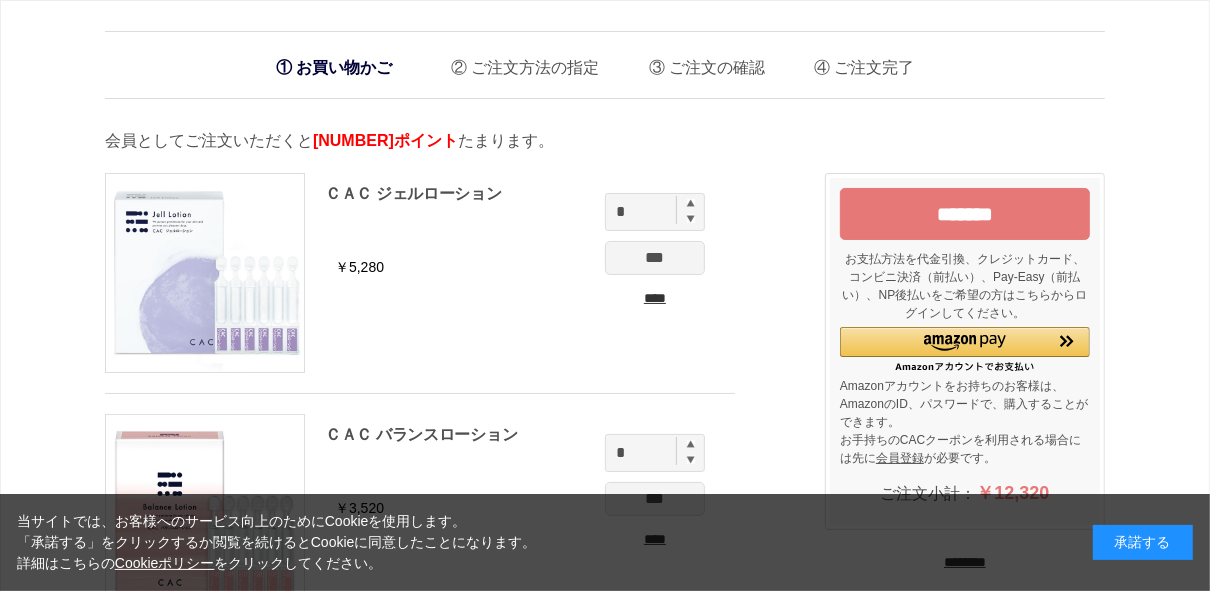 click on "ＣＡＣ ジェルローション
￥[PRICE]
*
***
****
ＣＡＣ バランスローション
￥[PRICE]
*
***
****
ＣＡＣ クリーミィープラス
*" at bounding box center (440, 524) 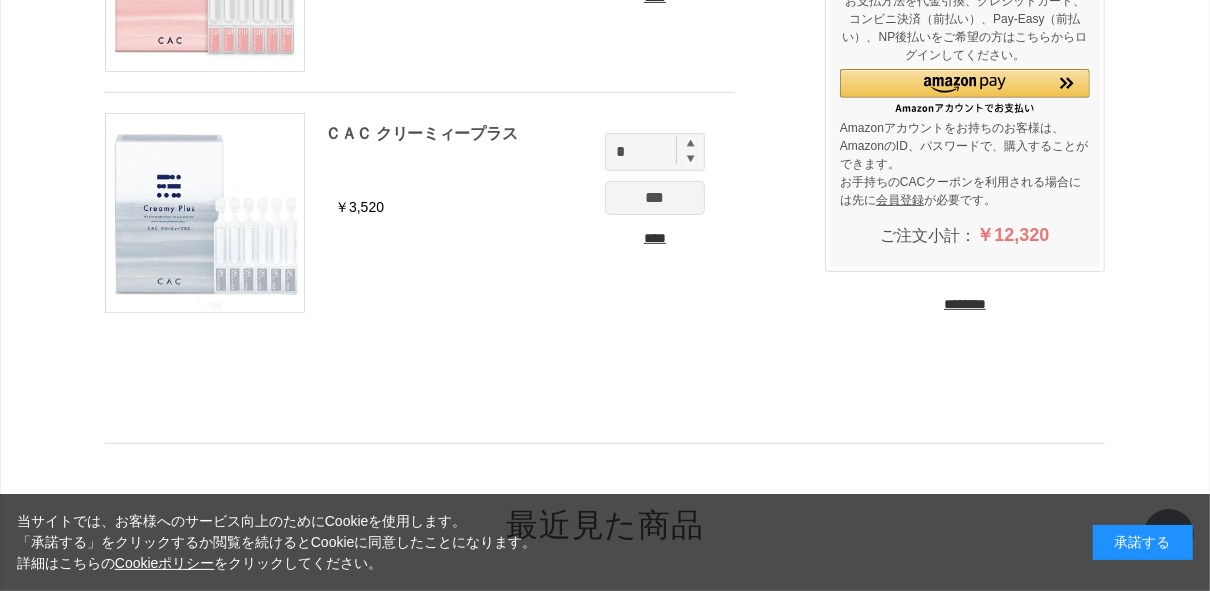 scroll, scrollTop: 544, scrollLeft: 0, axis: vertical 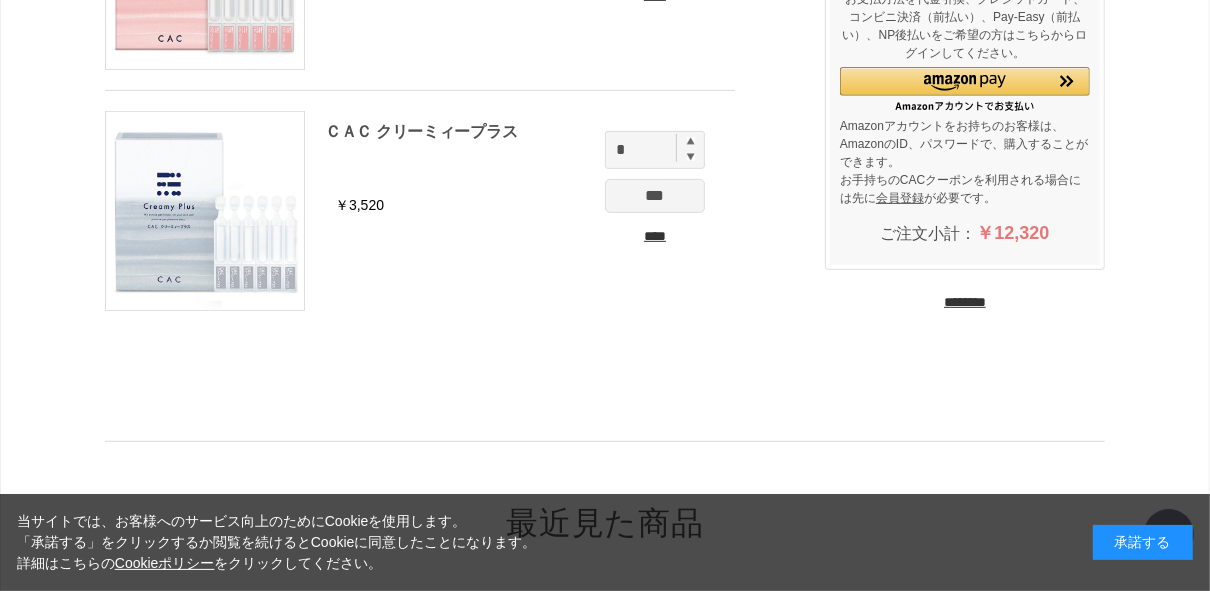 click at bounding box center (691, 141) 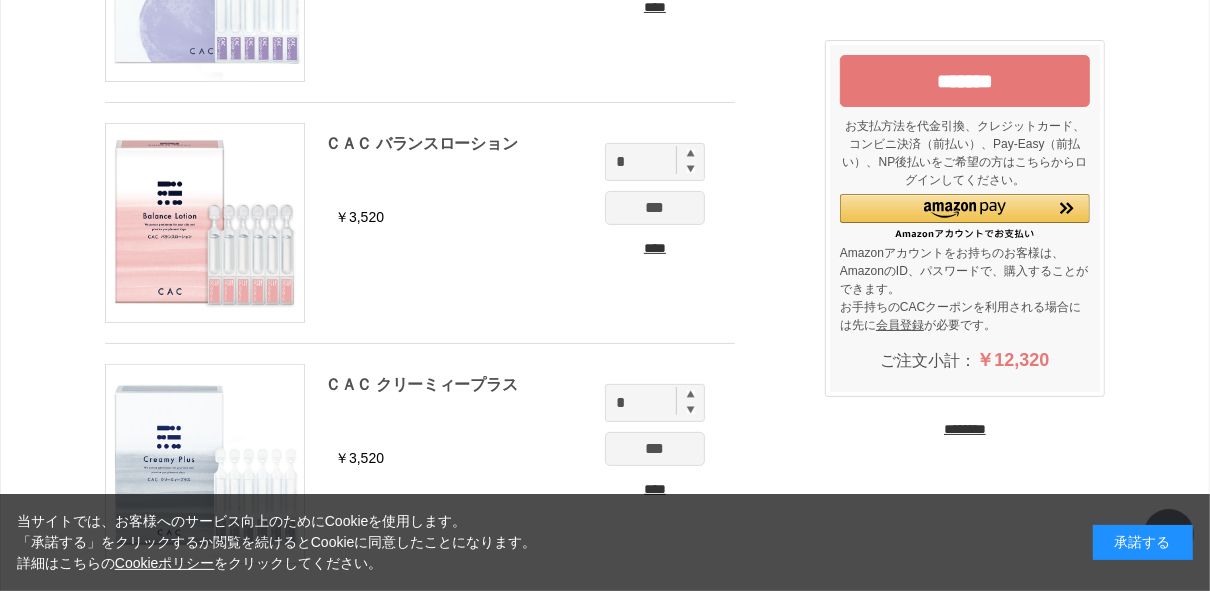scroll, scrollTop: 288, scrollLeft: 0, axis: vertical 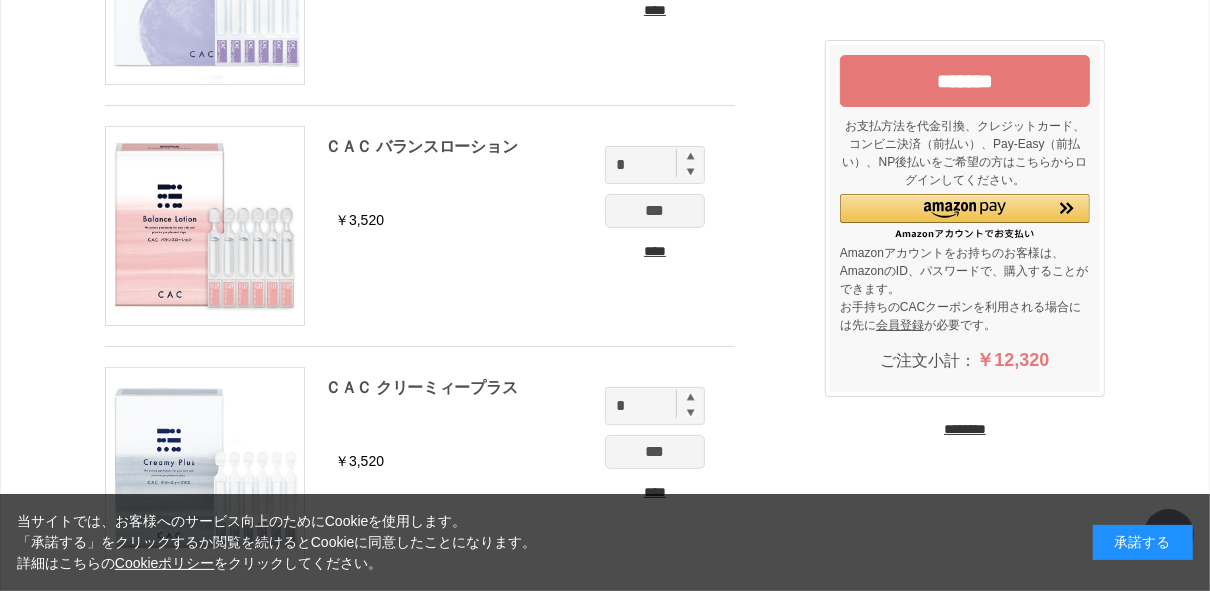 click at bounding box center (691, 156) 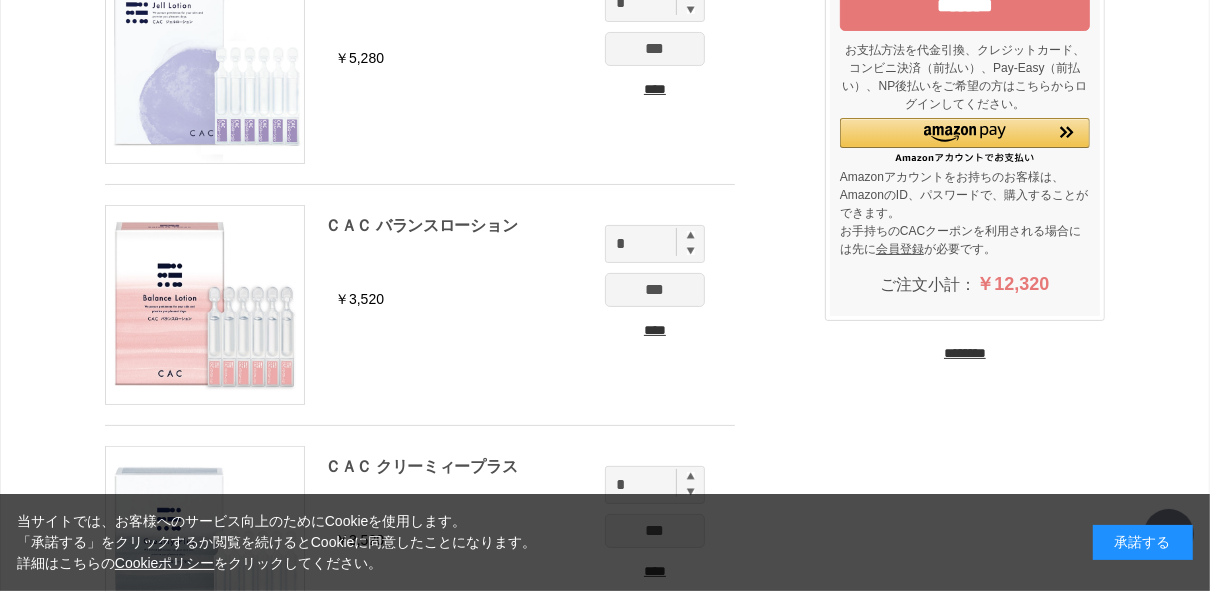 scroll, scrollTop: 64, scrollLeft: 0, axis: vertical 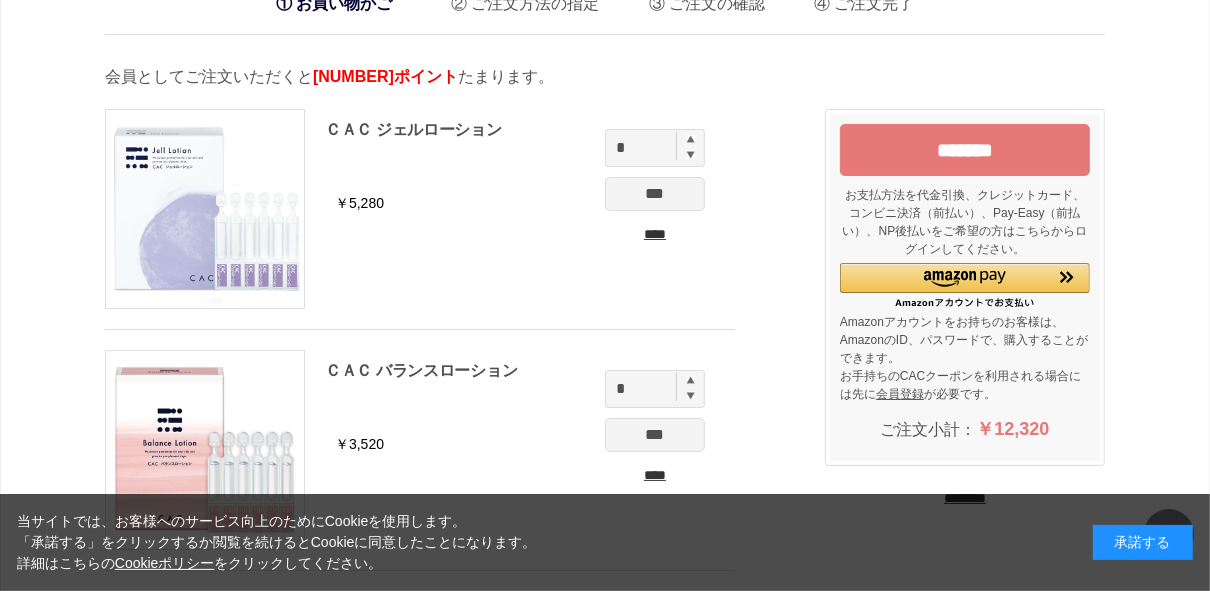 click at bounding box center (691, 139) 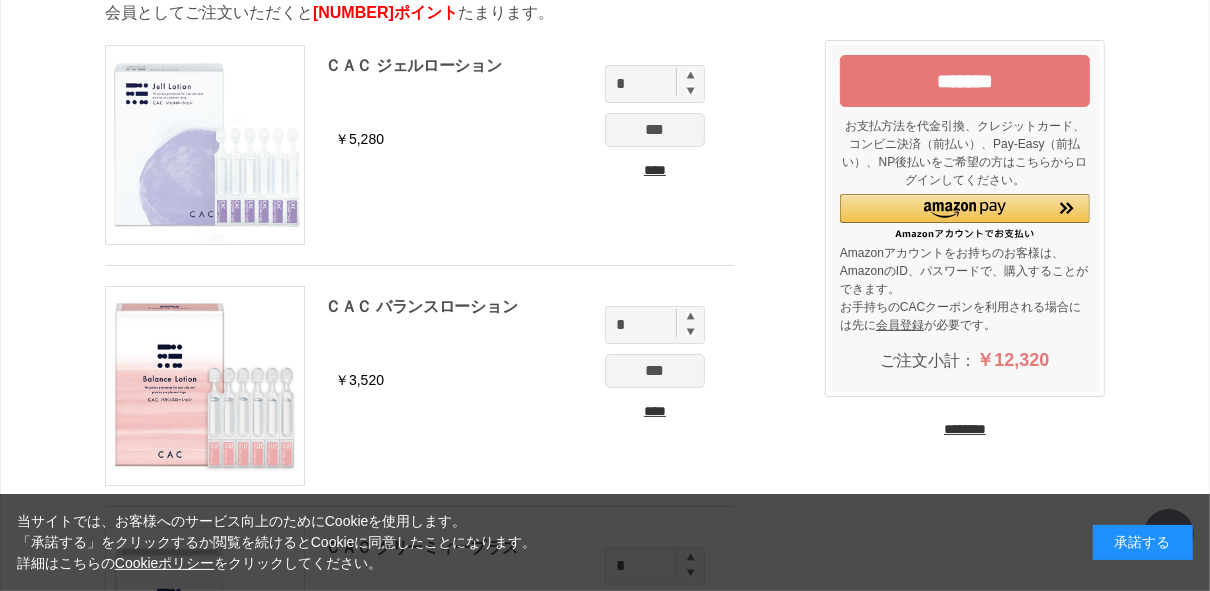 scroll, scrollTop: 160, scrollLeft: 0, axis: vertical 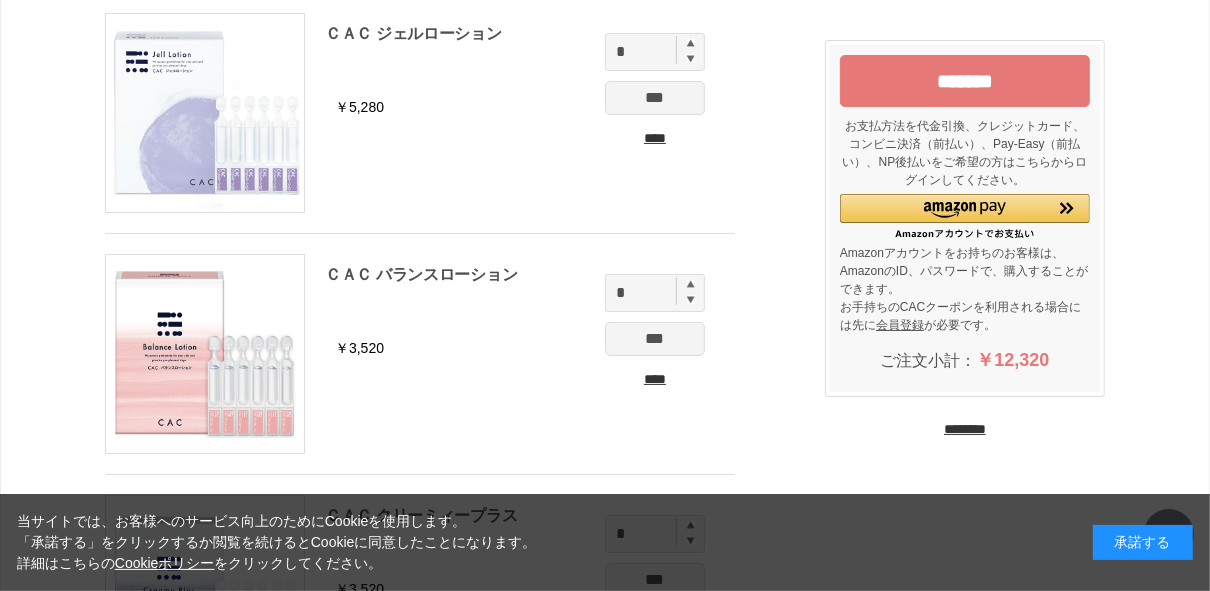 click on "********" at bounding box center [965, 429] 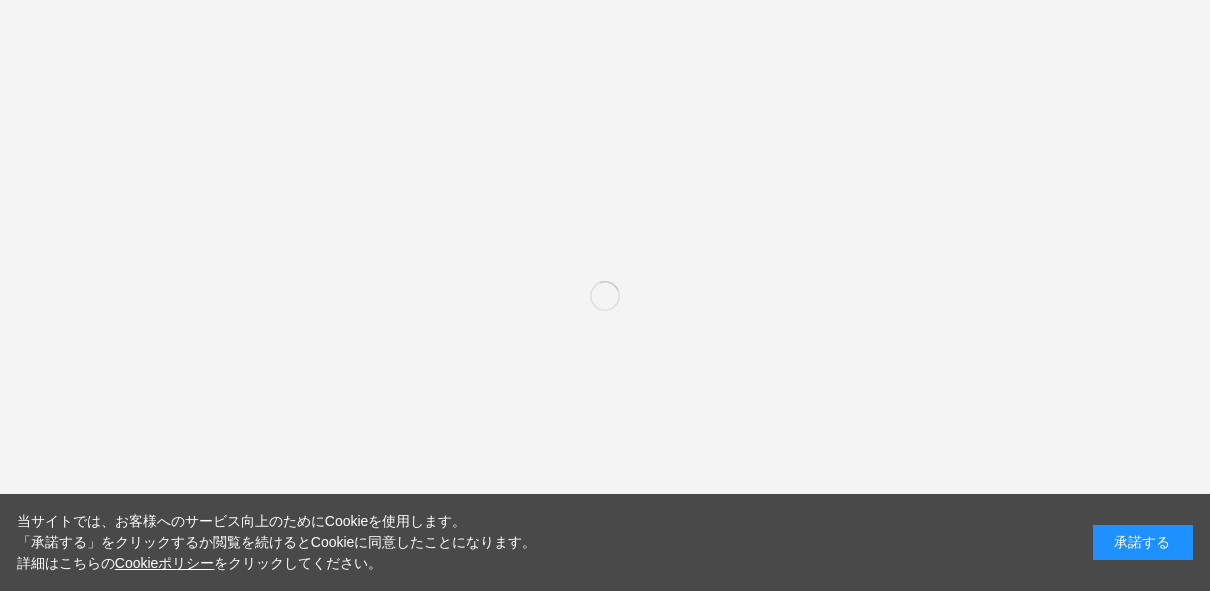 scroll, scrollTop: 0, scrollLeft: 0, axis: both 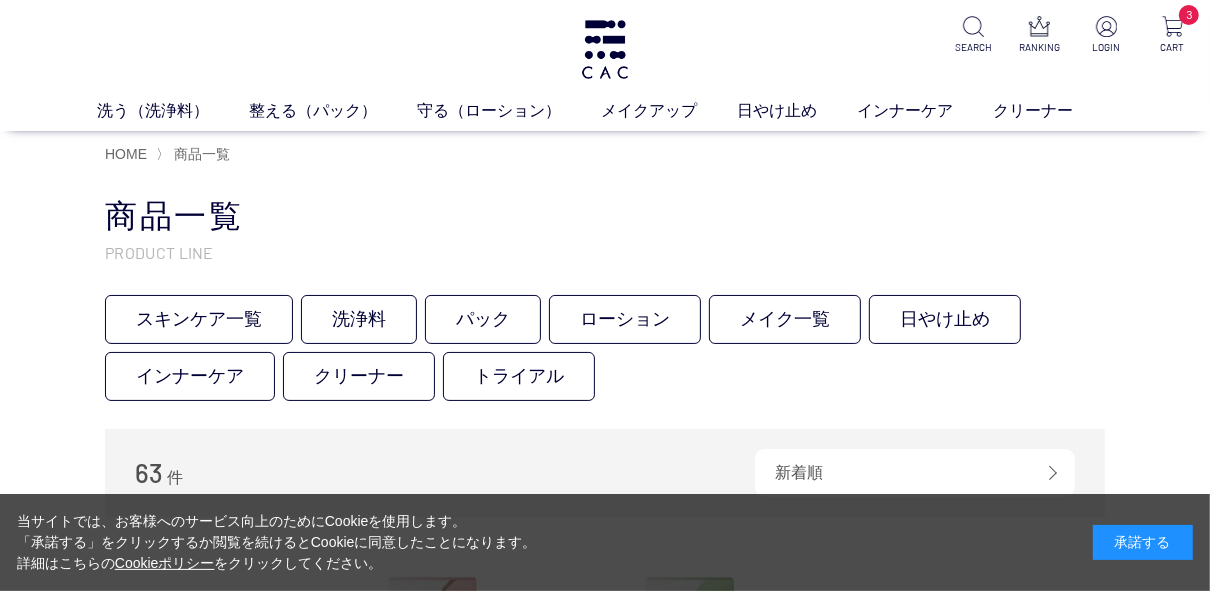 click on "スキンケア一覧
洗浄料
パック
ローション
メイク一覧
日やけ止め
インナーケア
クリーナー
トライアル" at bounding box center (605, 352) 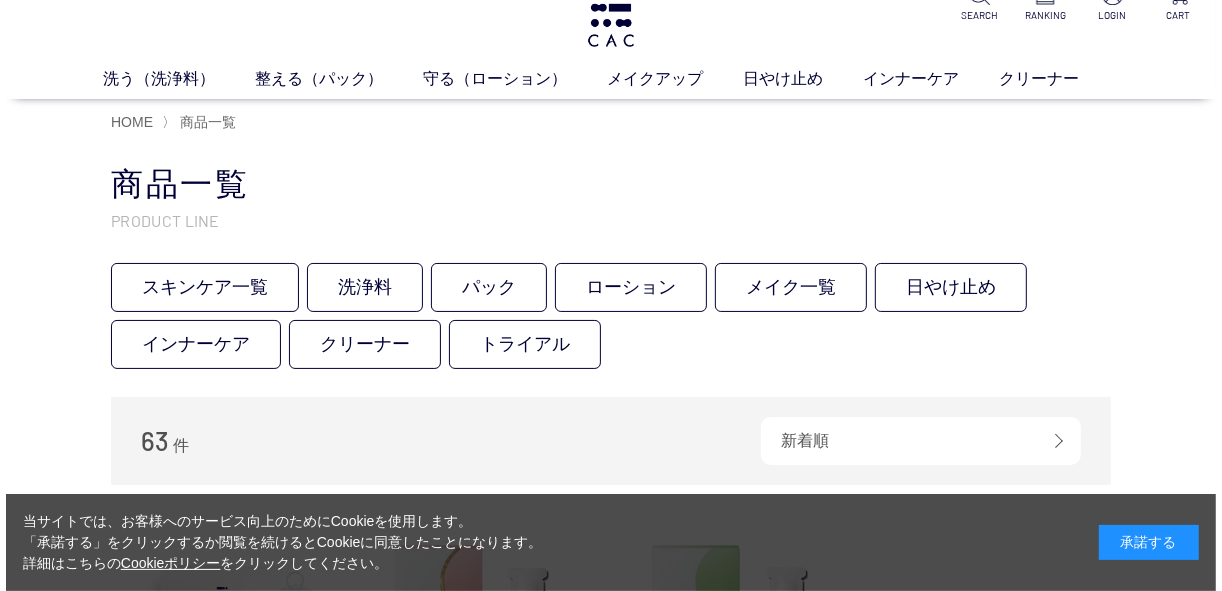 scroll, scrollTop: 96, scrollLeft: 0, axis: vertical 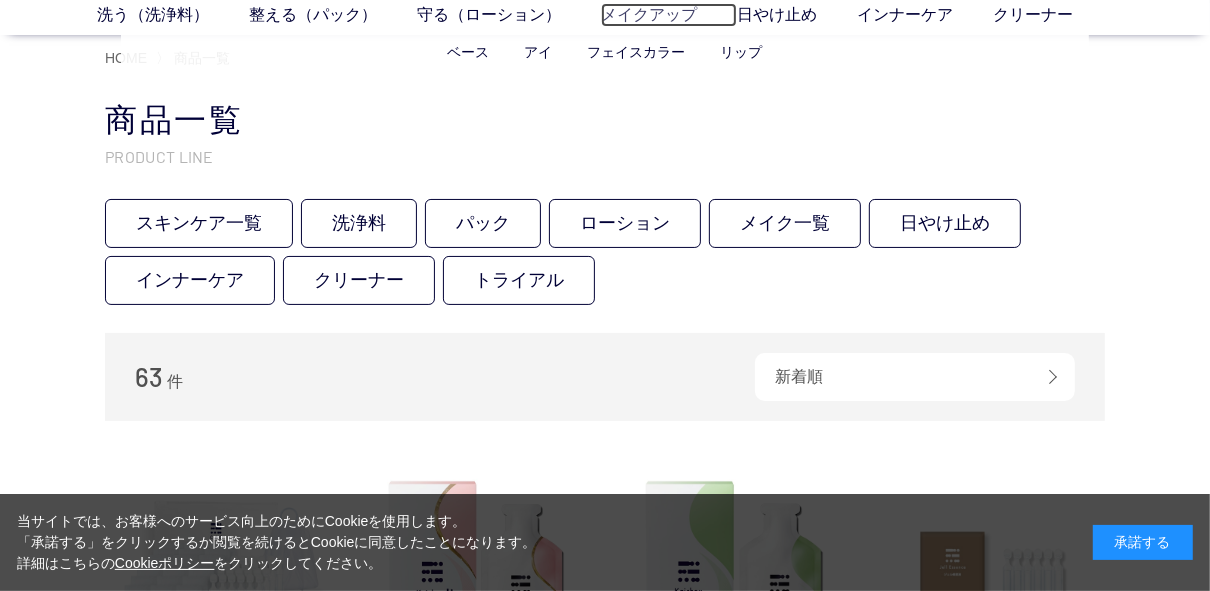click on "メイクアップ" at bounding box center [669, 15] 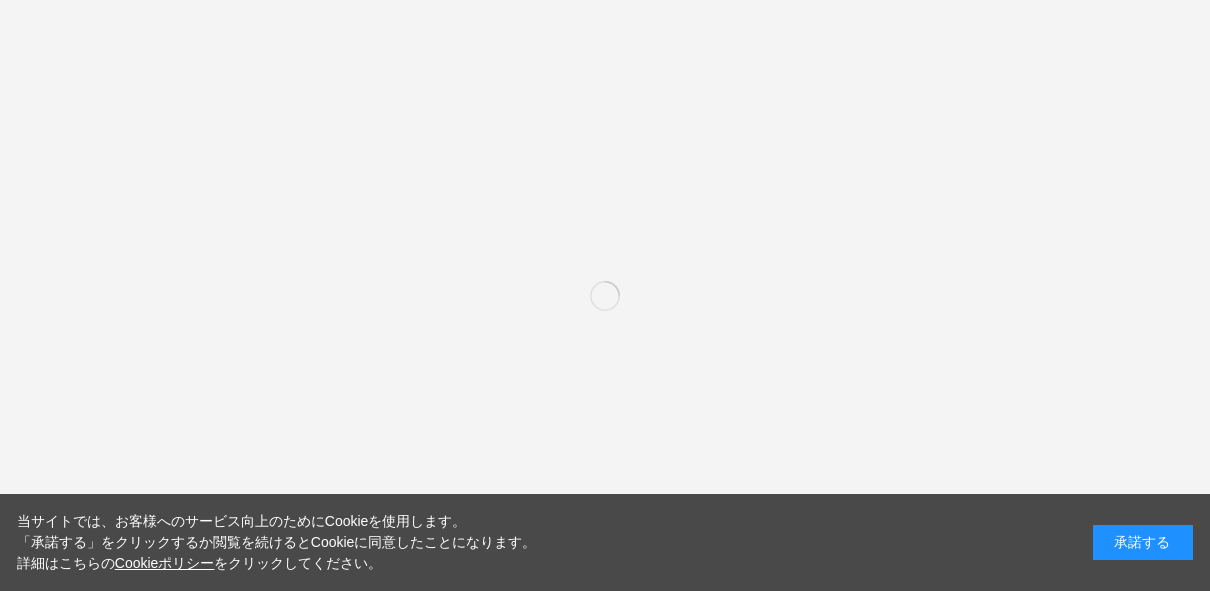 scroll, scrollTop: 0, scrollLeft: 0, axis: both 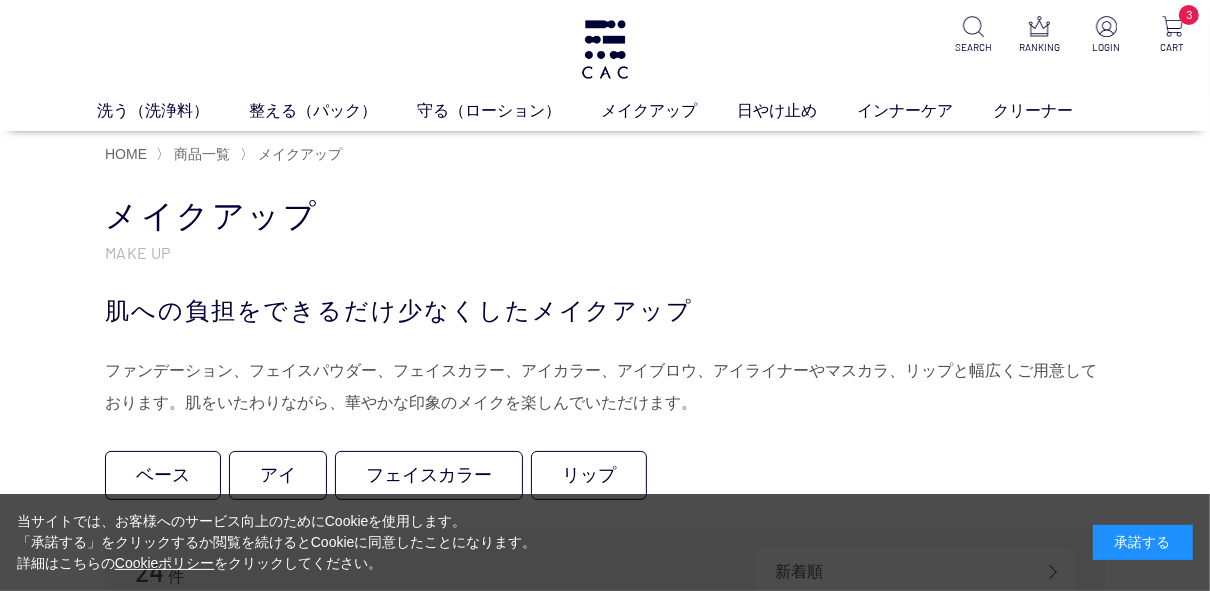 click on "メイクアップ
MAKE UP
肌への負担をできるだけ少なくしたメイクアップ
ファンデーション、フェイスパウダー、フェイスカラー、アイカラー、アイブロウ、アイライナーやマスカラ、リップと幅広くご用意しております。肌をいたわりながら、華やかな印象のメイクを楽しんでいただけます。
ベース
アイ
フェイスカラー
リップ
24
件
新着順
商品コード
商品名
発売日" at bounding box center [605, 1478] 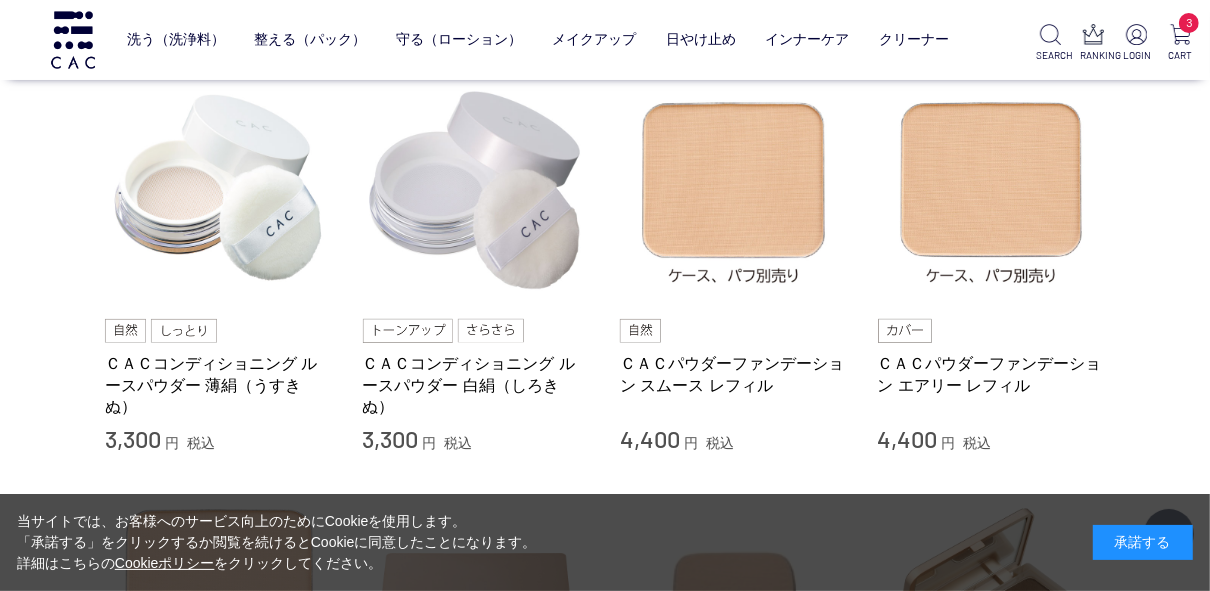 scroll, scrollTop: 448, scrollLeft: 0, axis: vertical 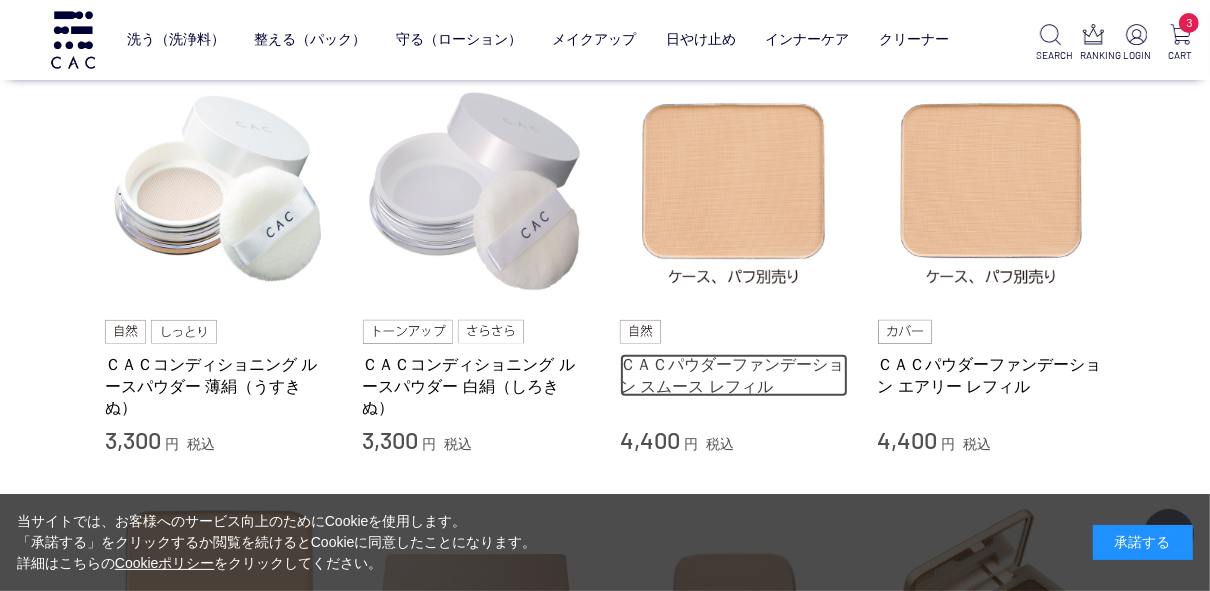 click on "ＣＡＣパウダーファンデーション スムース レフィル" at bounding box center (734, 375) 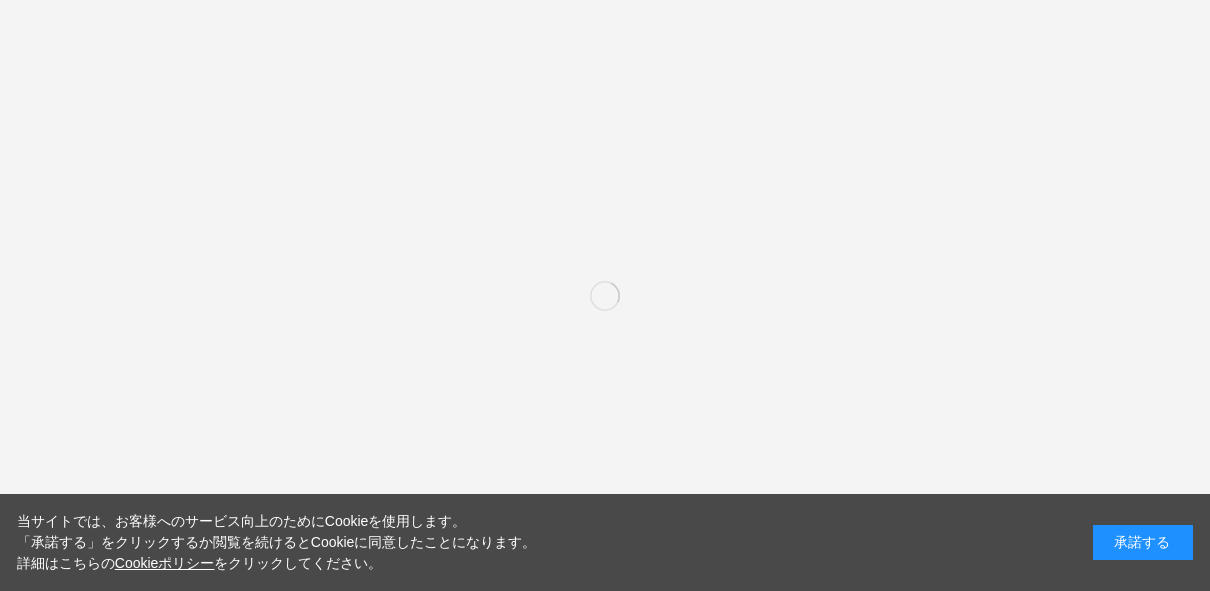 scroll, scrollTop: 0, scrollLeft: 0, axis: both 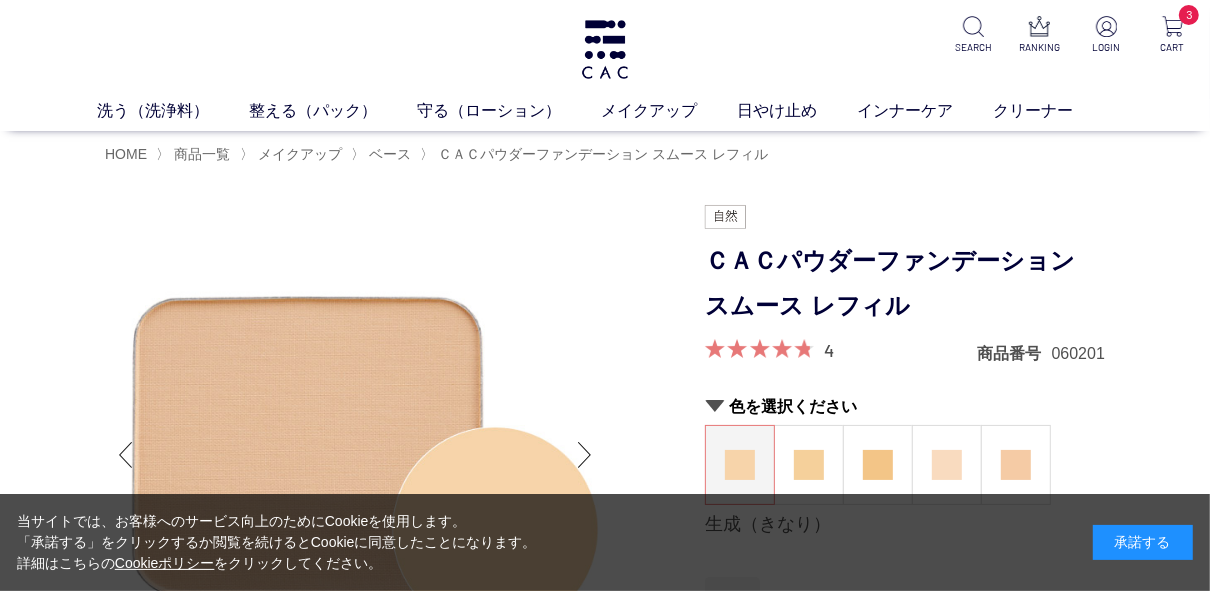 click at bounding box center [405, 728] 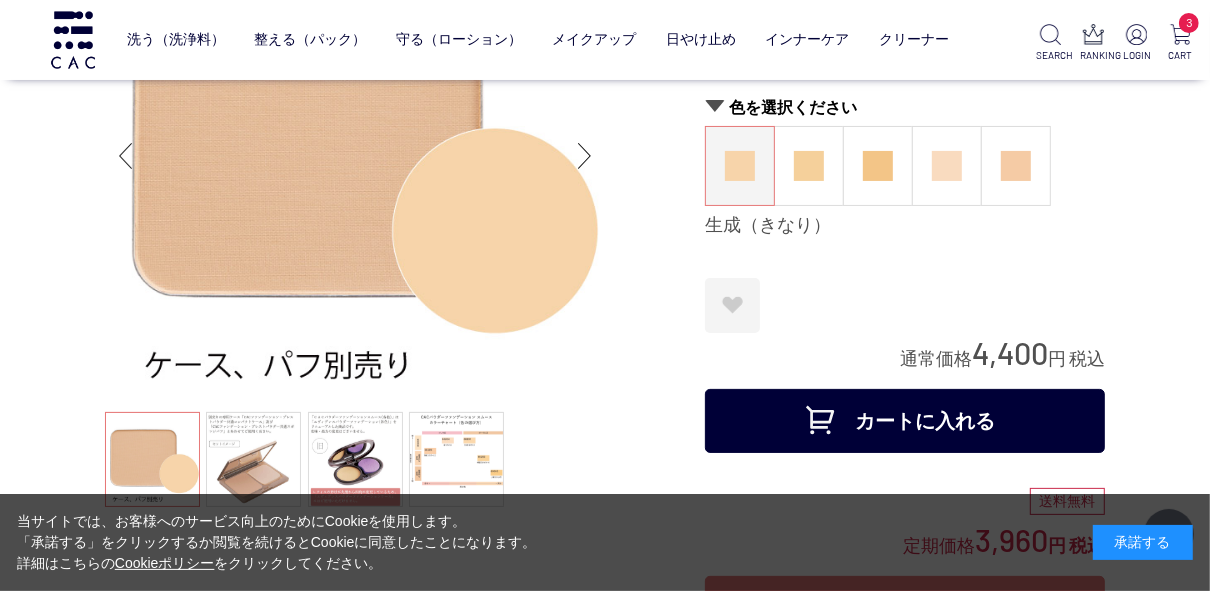 scroll, scrollTop: 192, scrollLeft: 0, axis: vertical 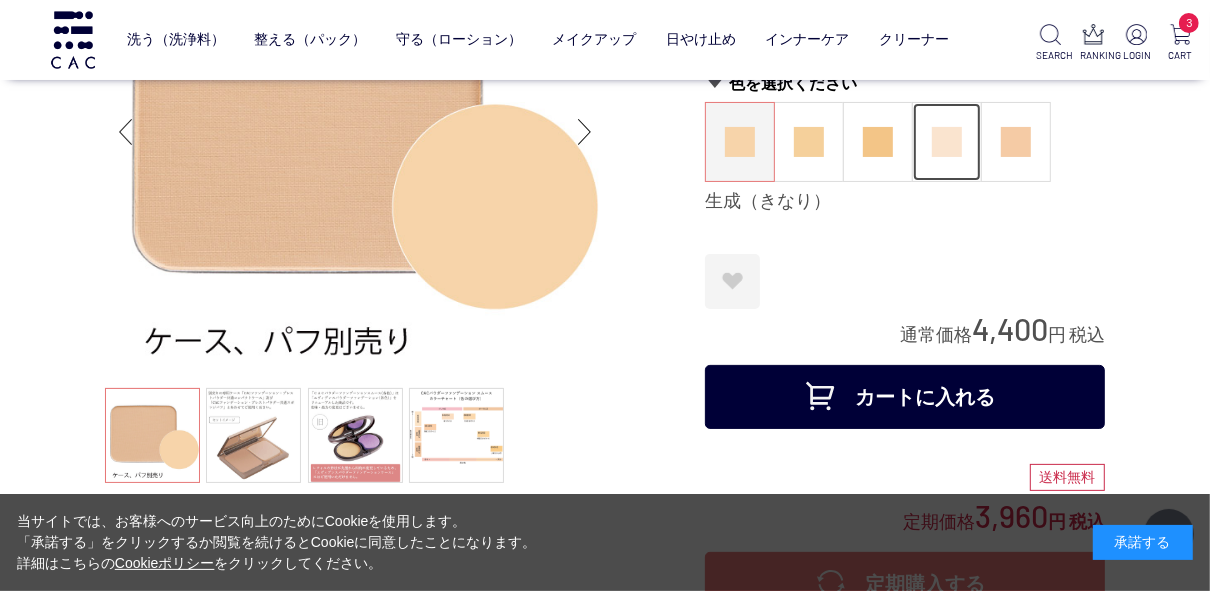 click at bounding box center [947, 142] 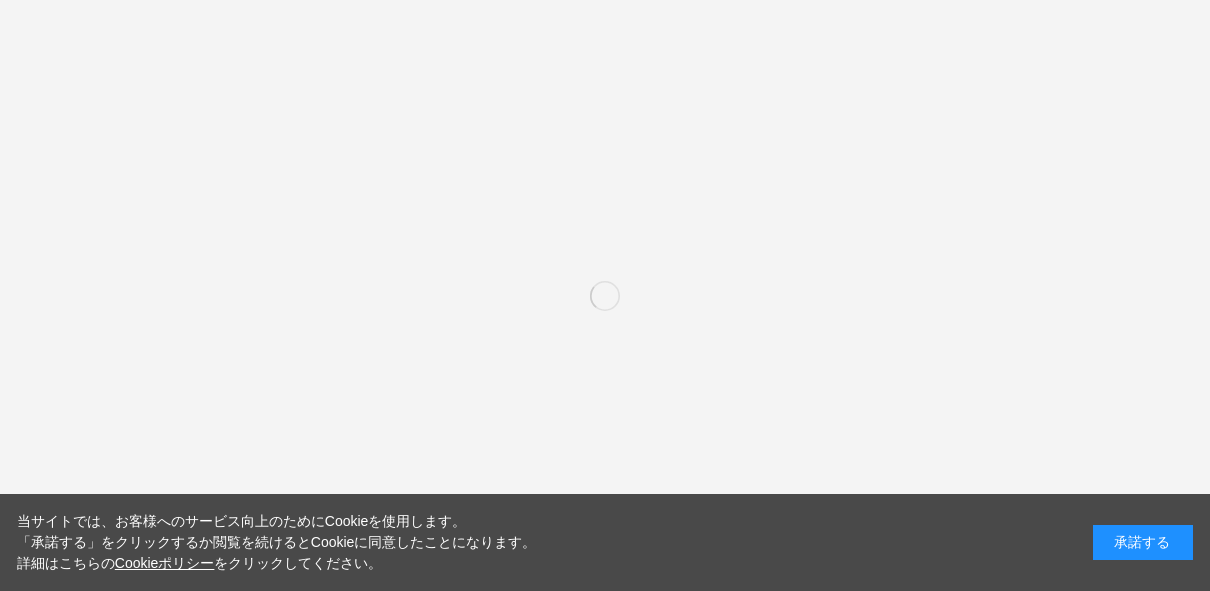 scroll, scrollTop: 0, scrollLeft: 0, axis: both 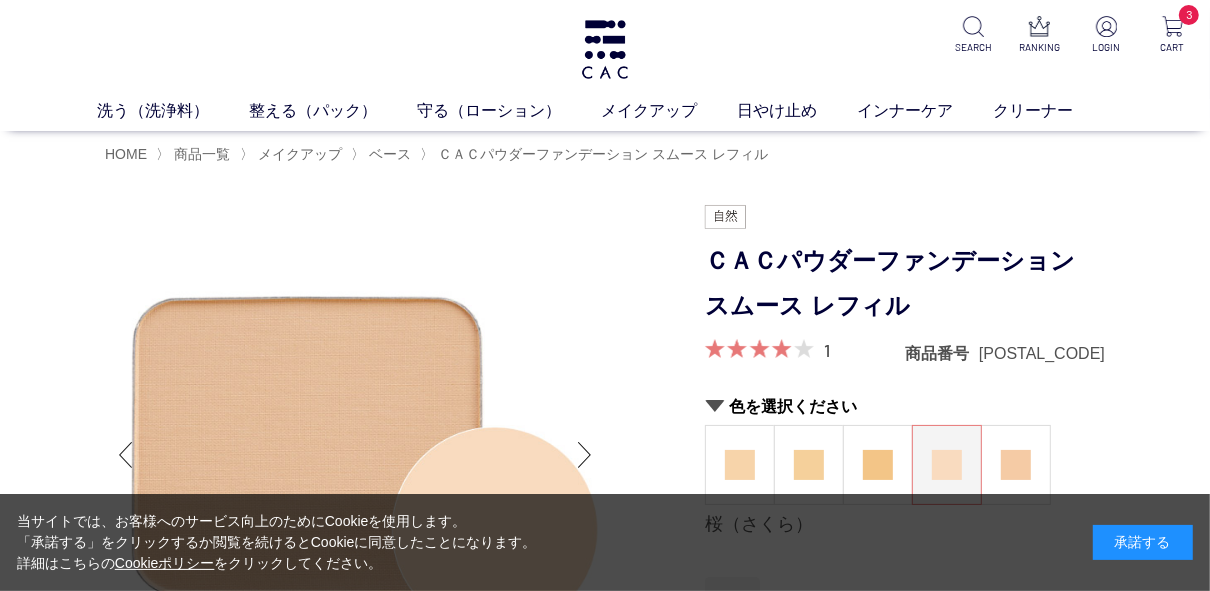 click at bounding box center (355, 455) 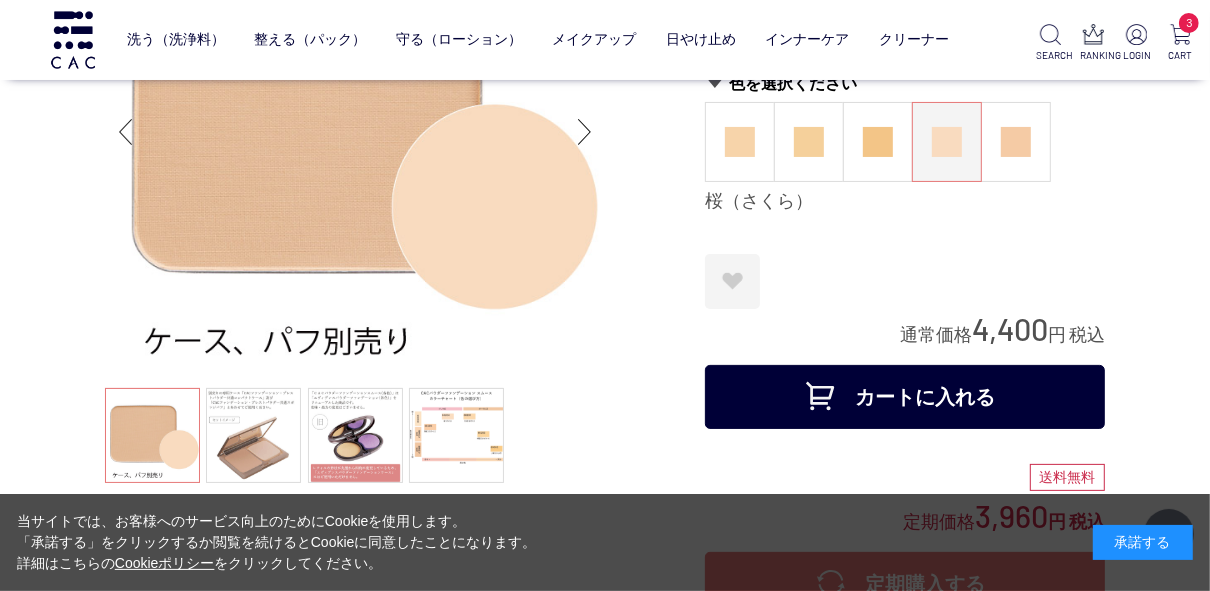 scroll, scrollTop: 224, scrollLeft: 0, axis: vertical 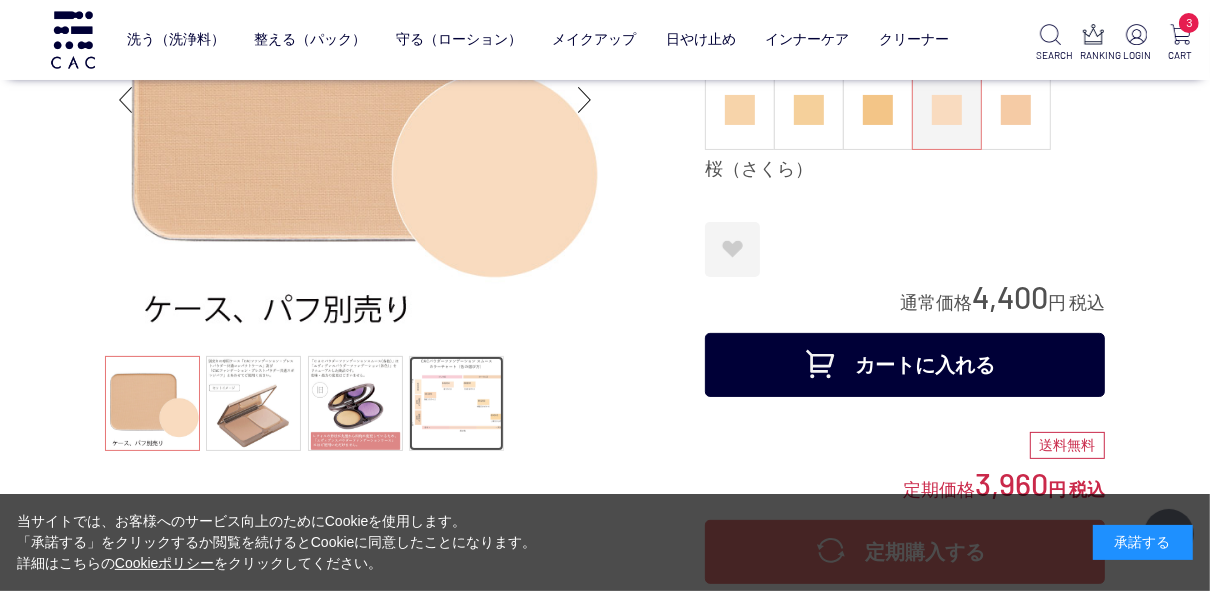 click at bounding box center [456, 403] 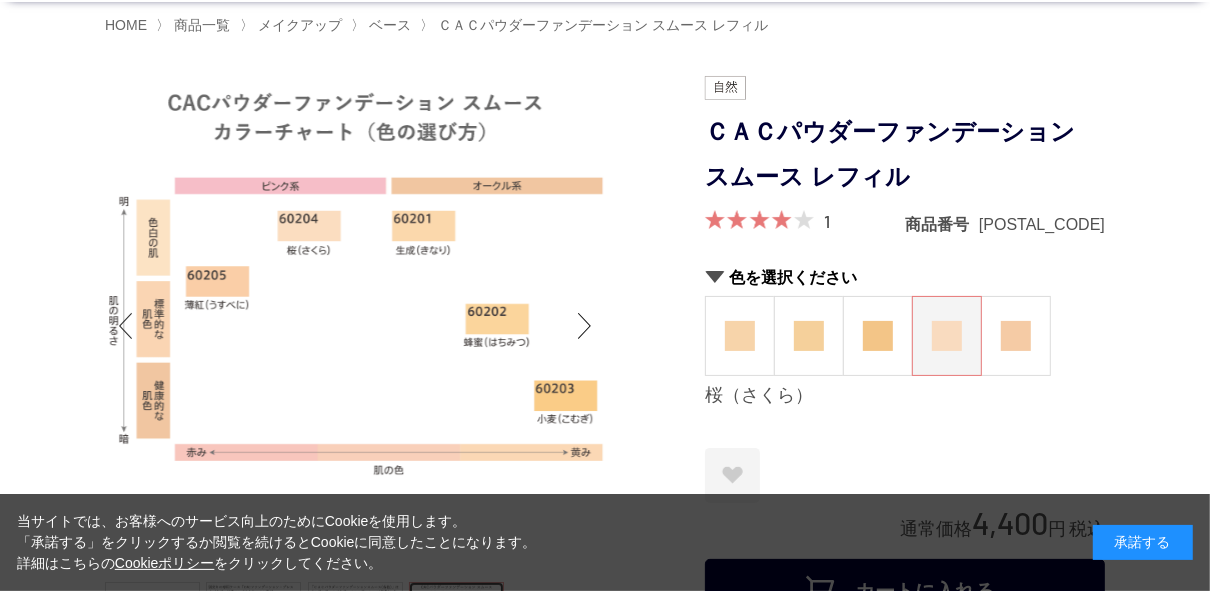 scroll, scrollTop: 128, scrollLeft: 0, axis: vertical 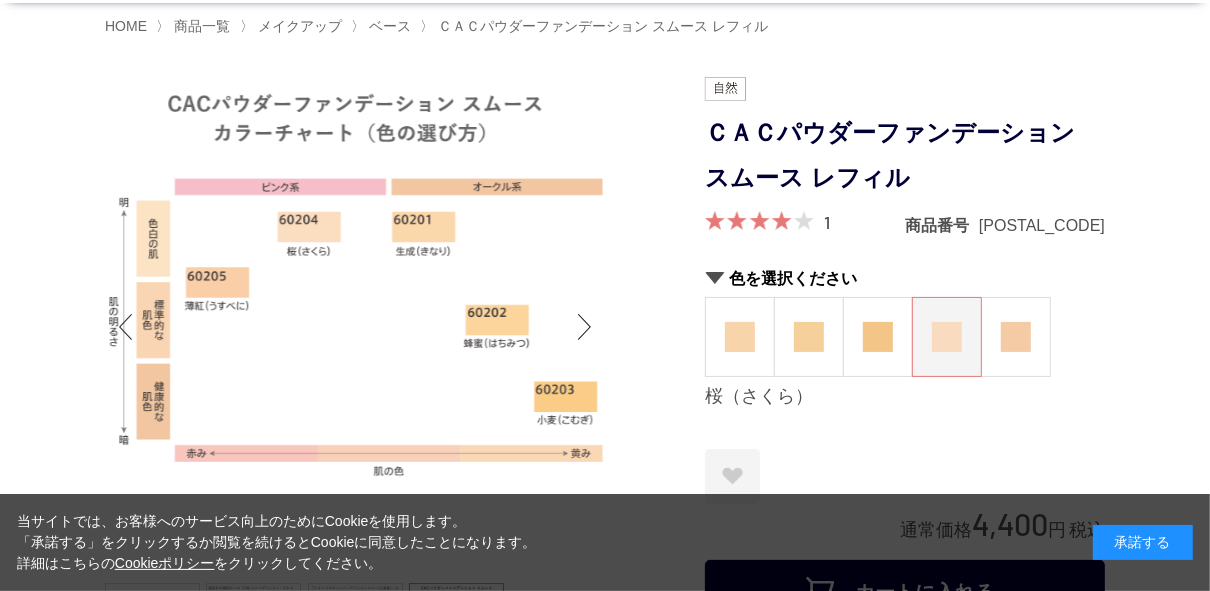 click on "桜（さくら）" at bounding box center (905, 397) 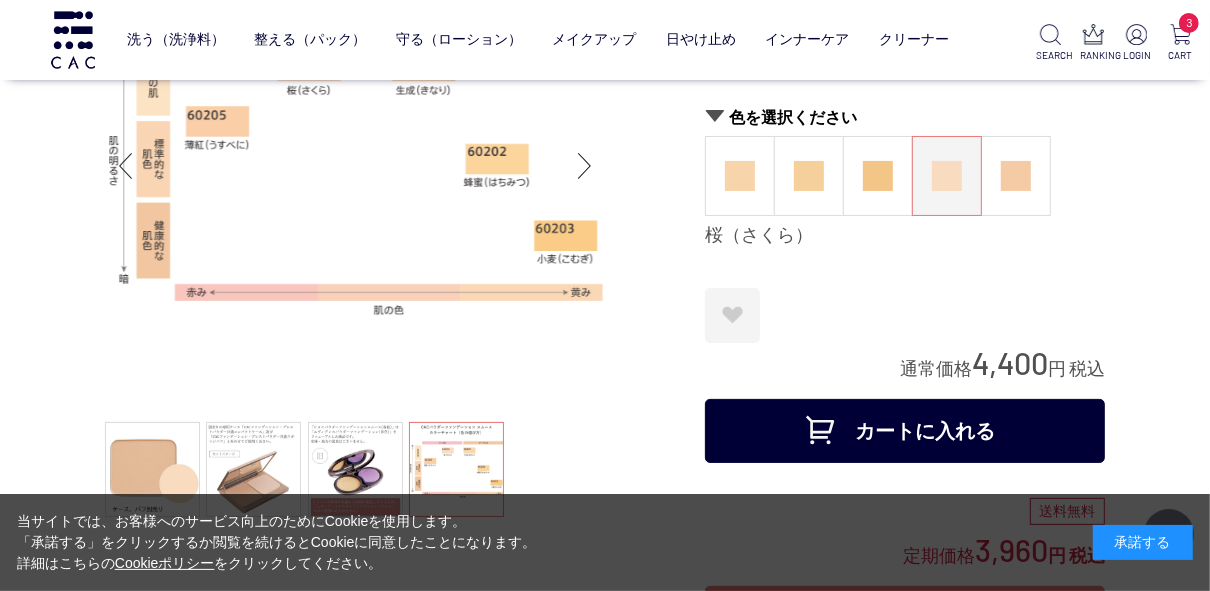 scroll, scrollTop: 160, scrollLeft: 0, axis: vertical 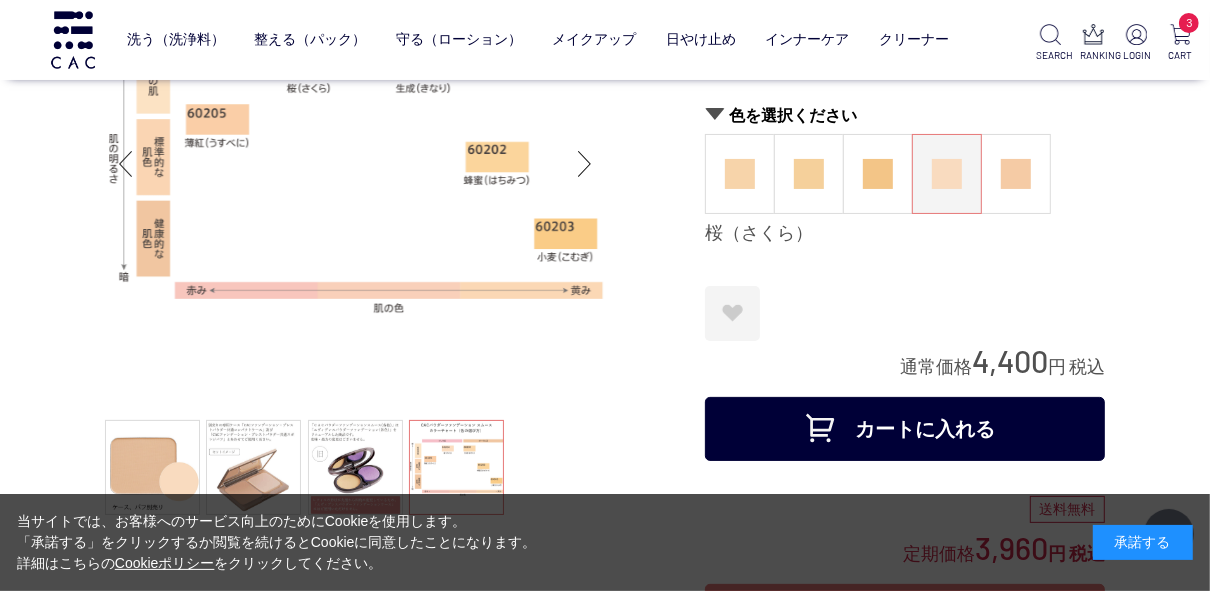 click on "カートに入れる" at bounding box center [905, 429] 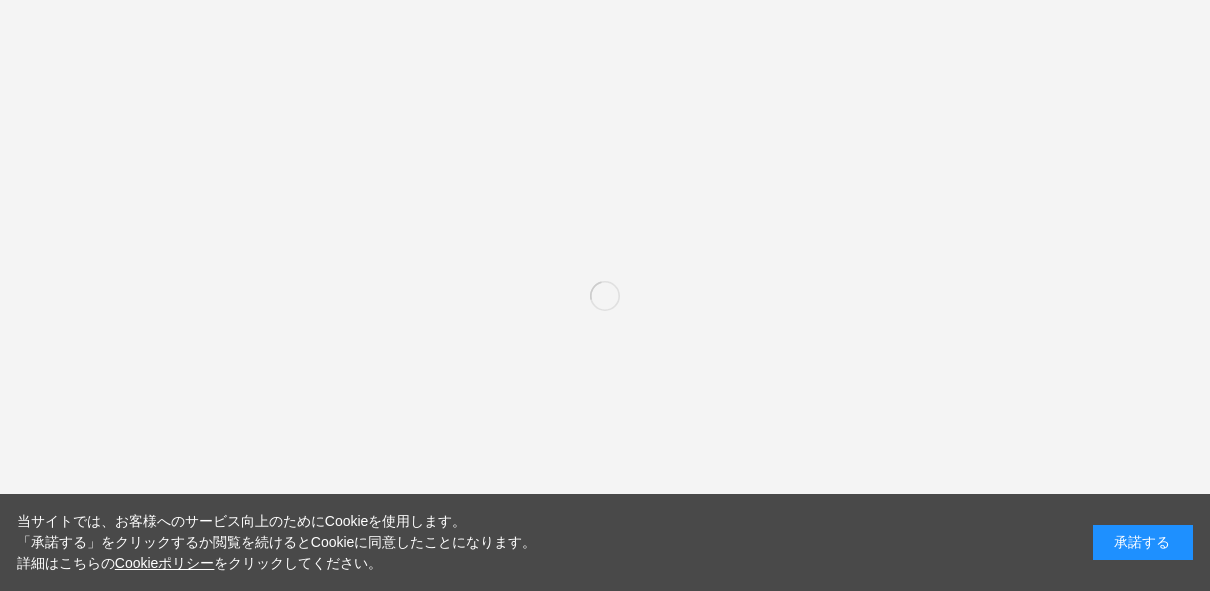 scroll, scrollTop: 0, scrollLeft: 0, axis: both 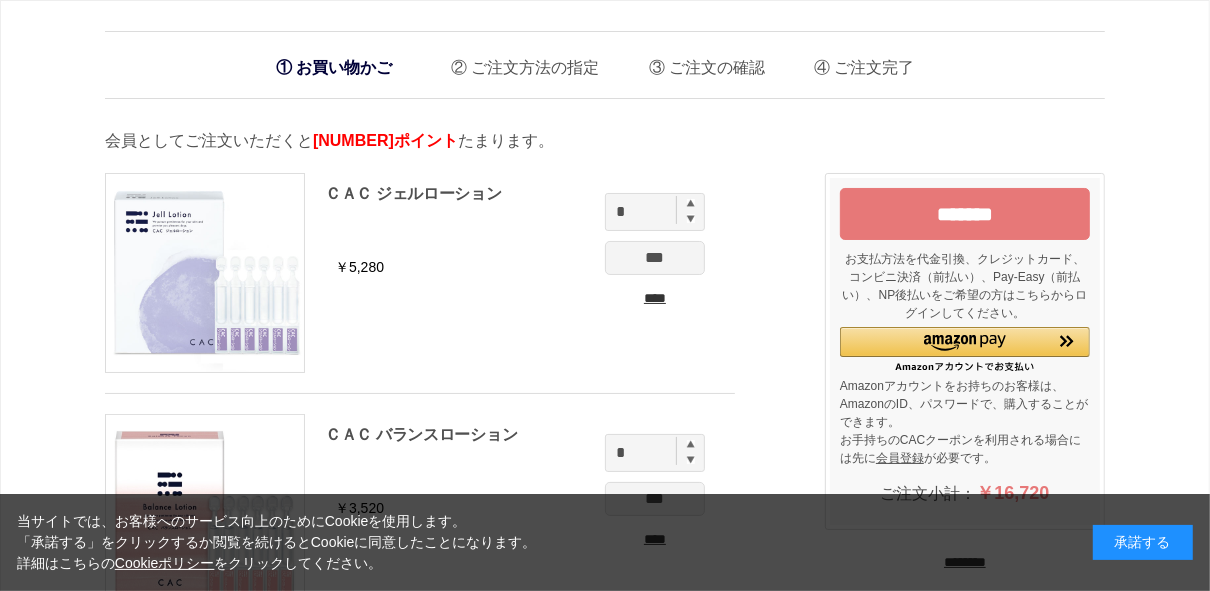 click on "ＣＡＣ ジェルローション
￥[PRICE]
*
***
****
ＣＡＣ バランスローション
￥[PRICE]
*
***
****
ＣＡＣ クリーミィープラス
* ***" at bounding box center [455, 644] 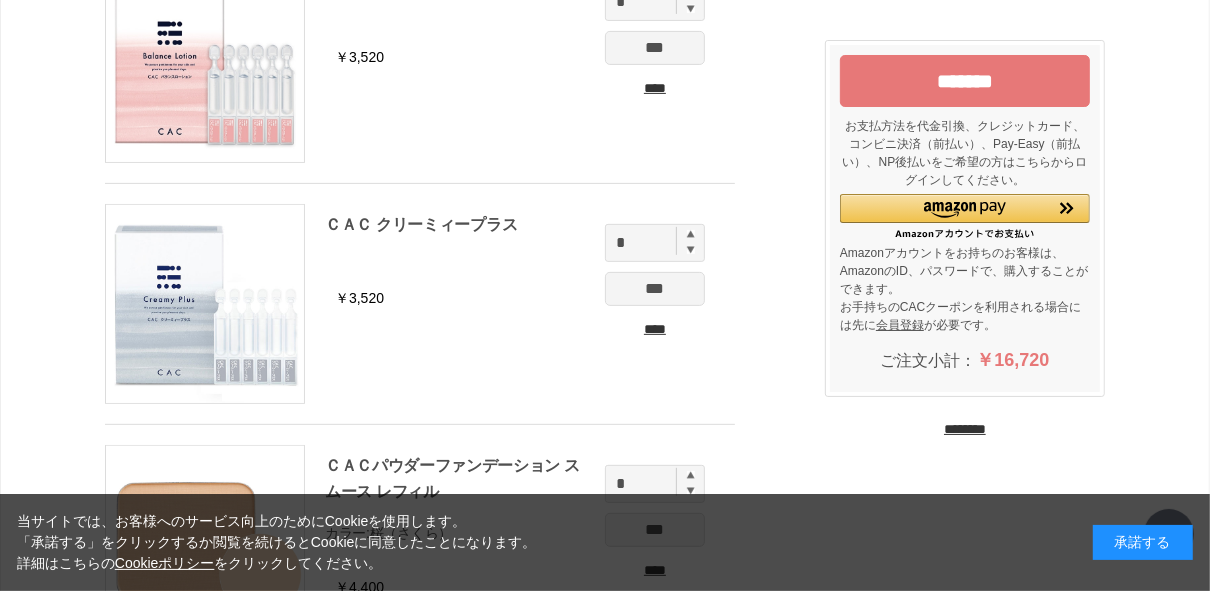 scroll, scrollTop: 384, scrollLeft: 0, axis: vertical 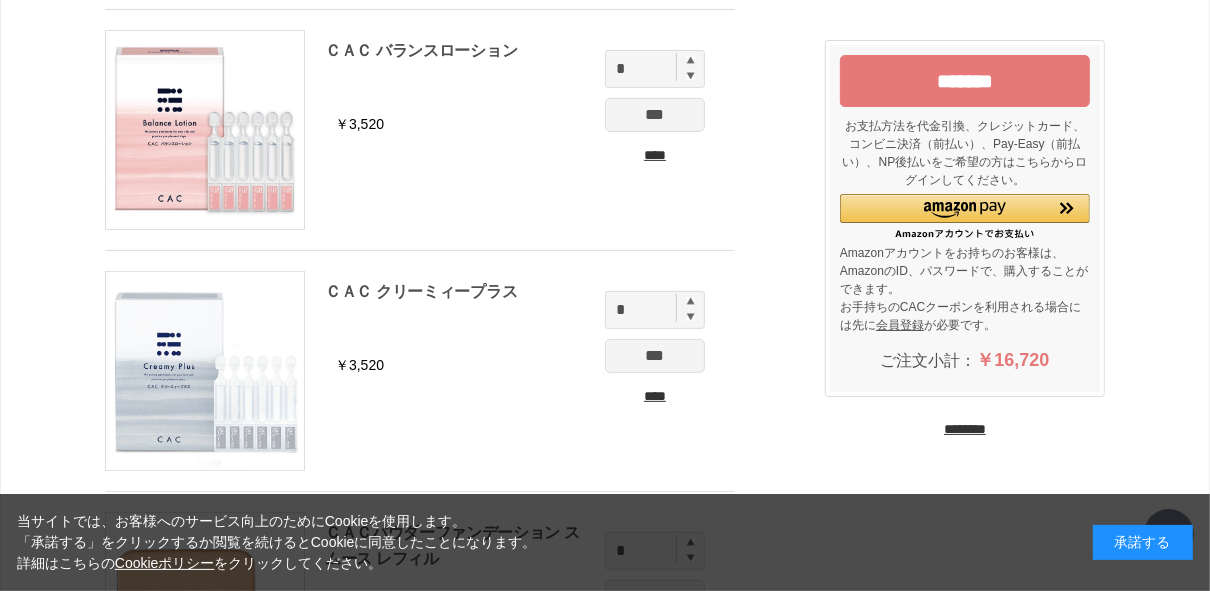click on "*******" at bounding box center (965, 81) 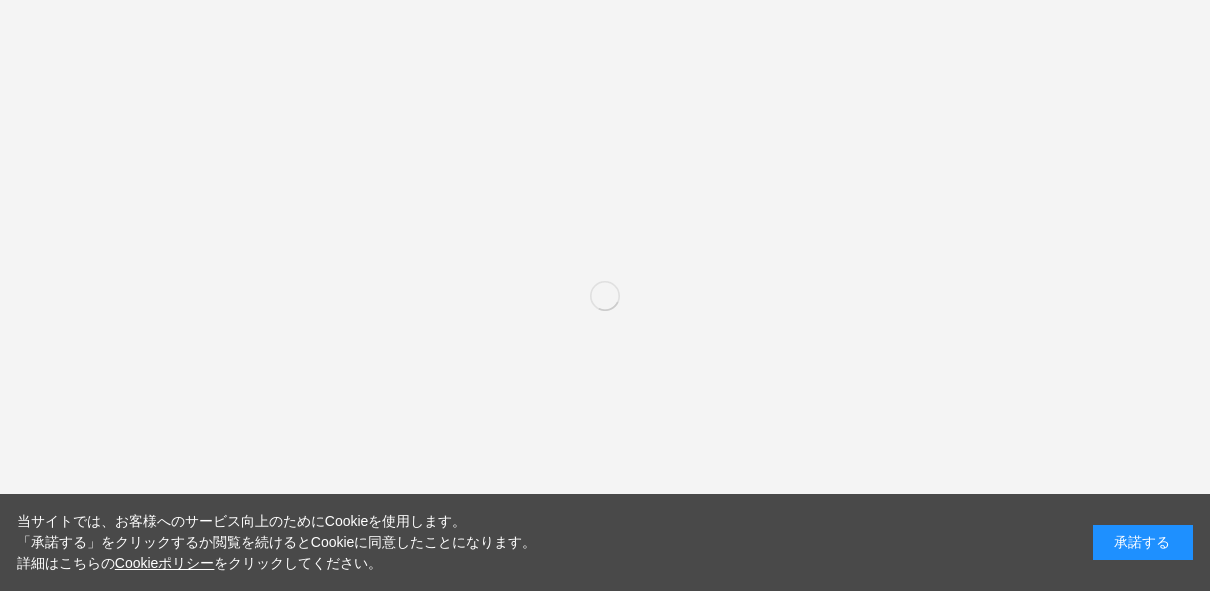 scroll, scrollTop: 0, scrollLeft: 0, axis: both 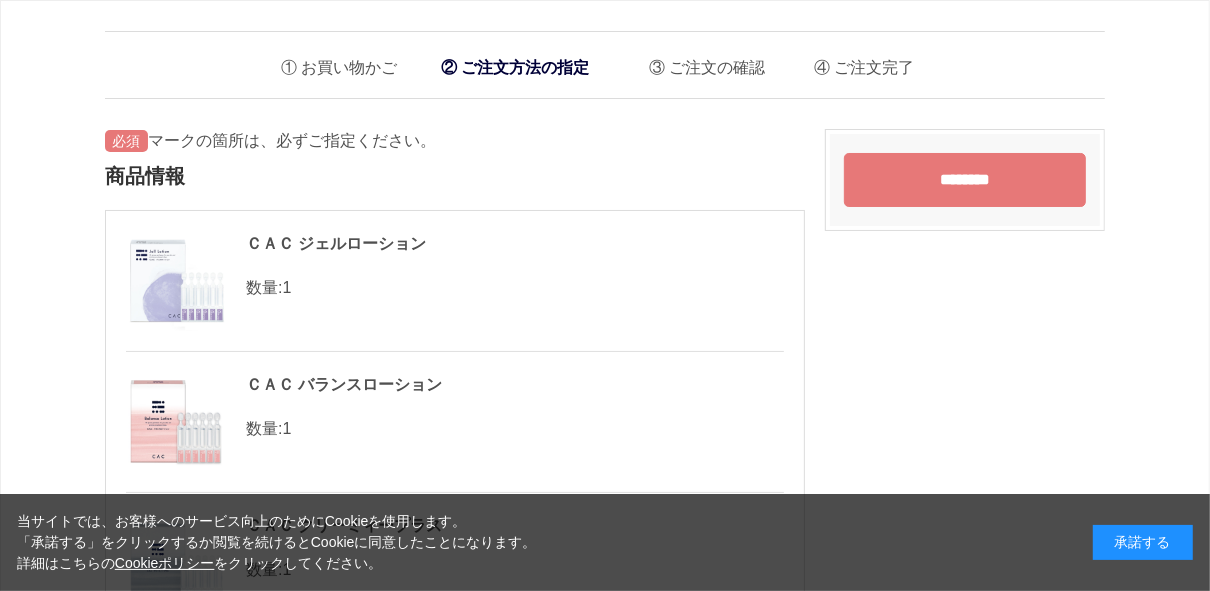 click on "商品情報" at bounding box center (455, 176) 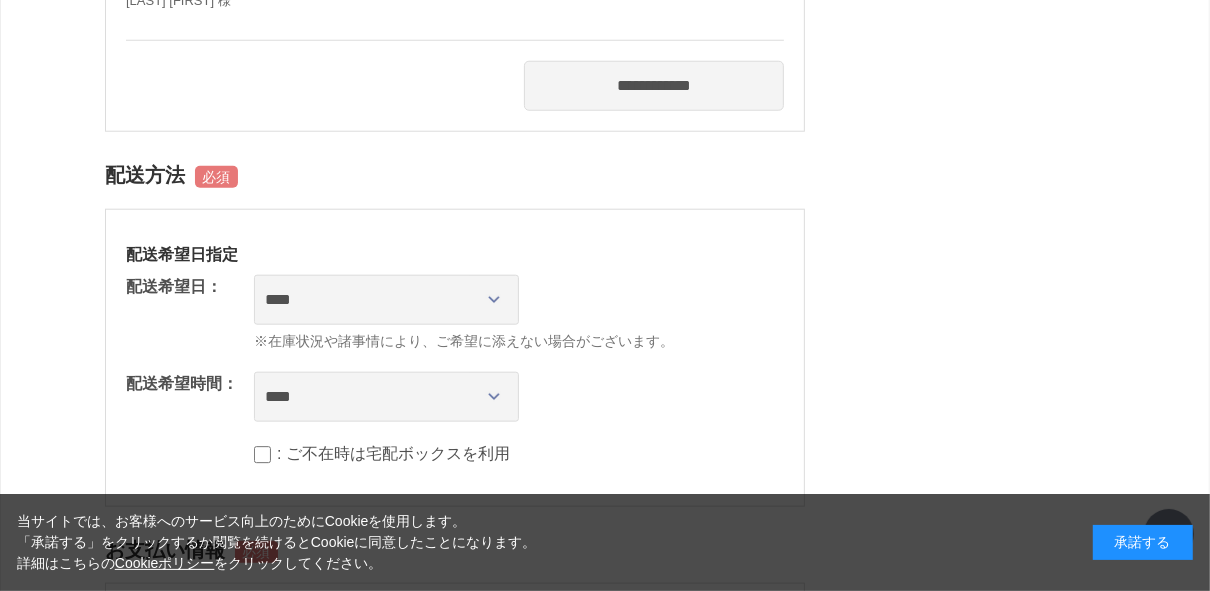 scroll, scrollTop: 1344, scrollLeft: 0, axis: vertical 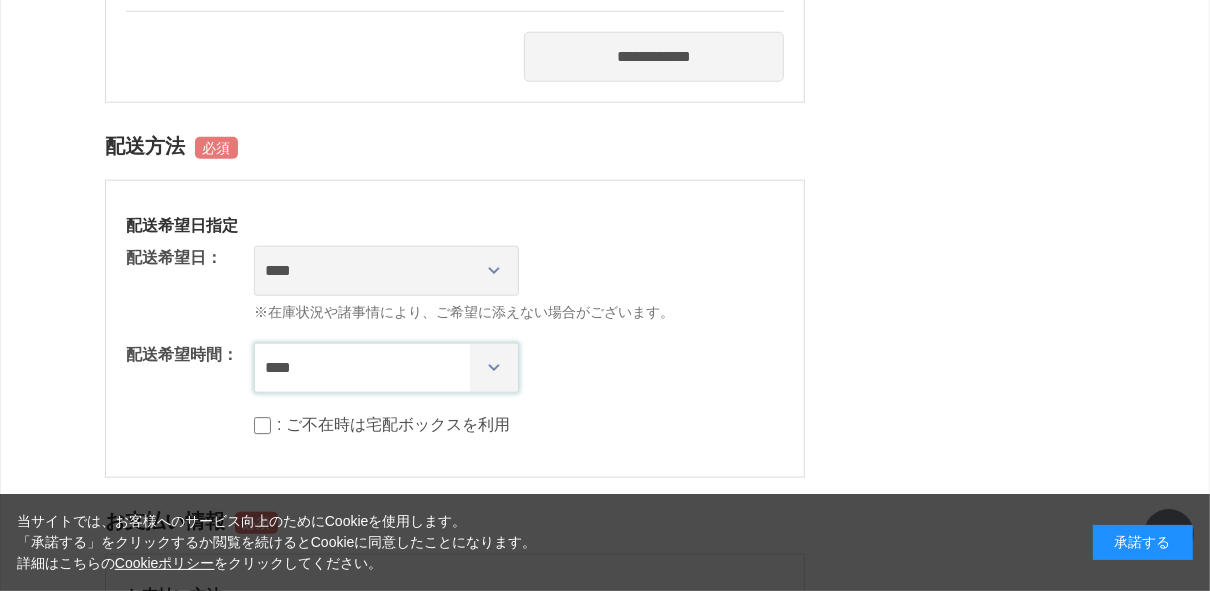 click on "**** *** ****** ****** ****** ******" at bounding box center (386, 368) 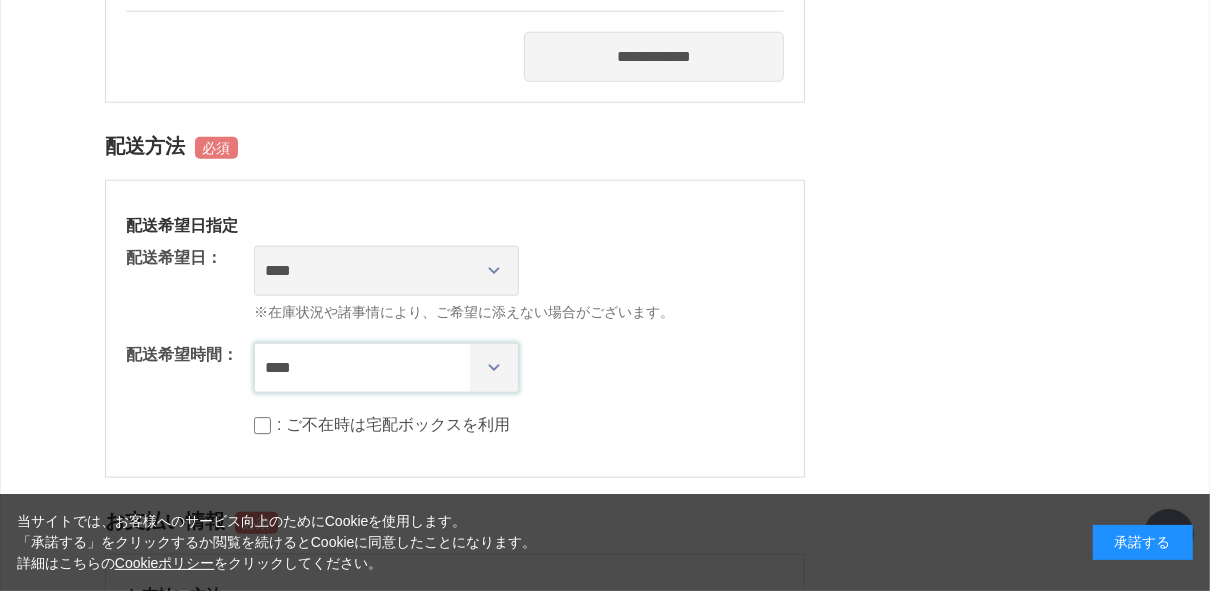 select on "**" 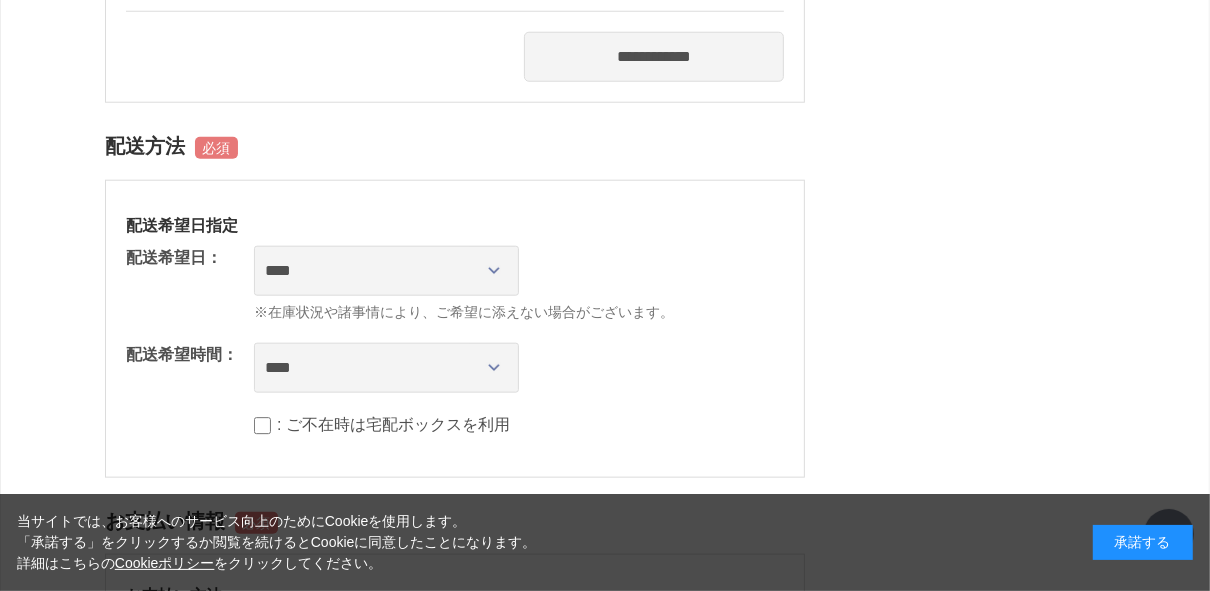 click on "**** *** ****** ****** ****** ******" at bounding box center (519, 368) 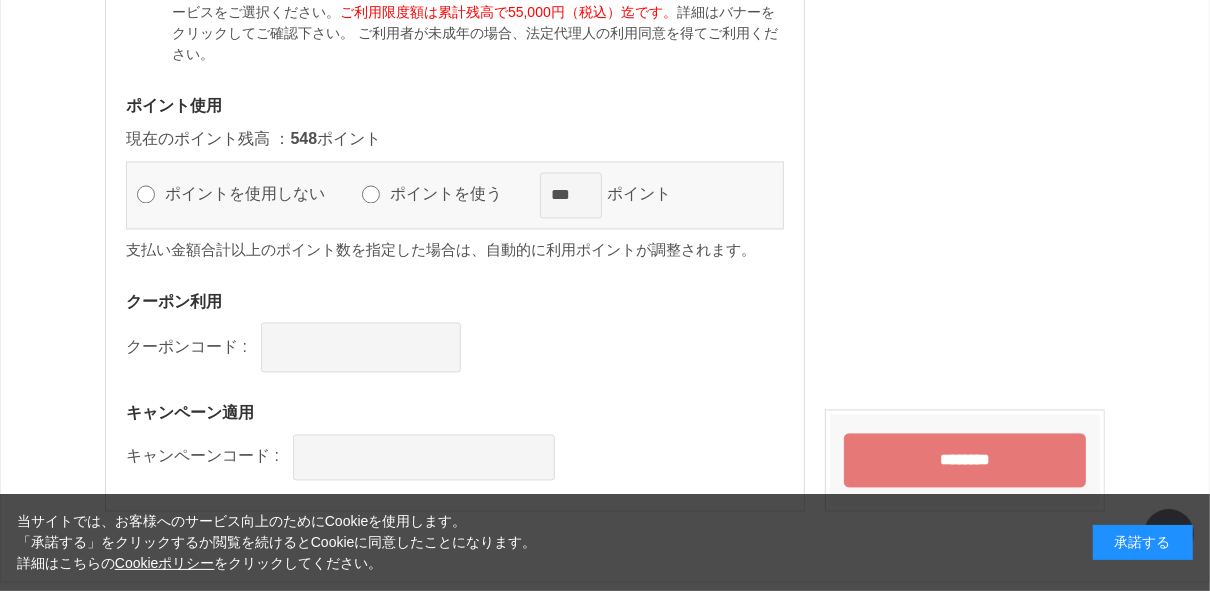 scroll, scrollTop: 2560, scrollLeft: 0, axis: vertical 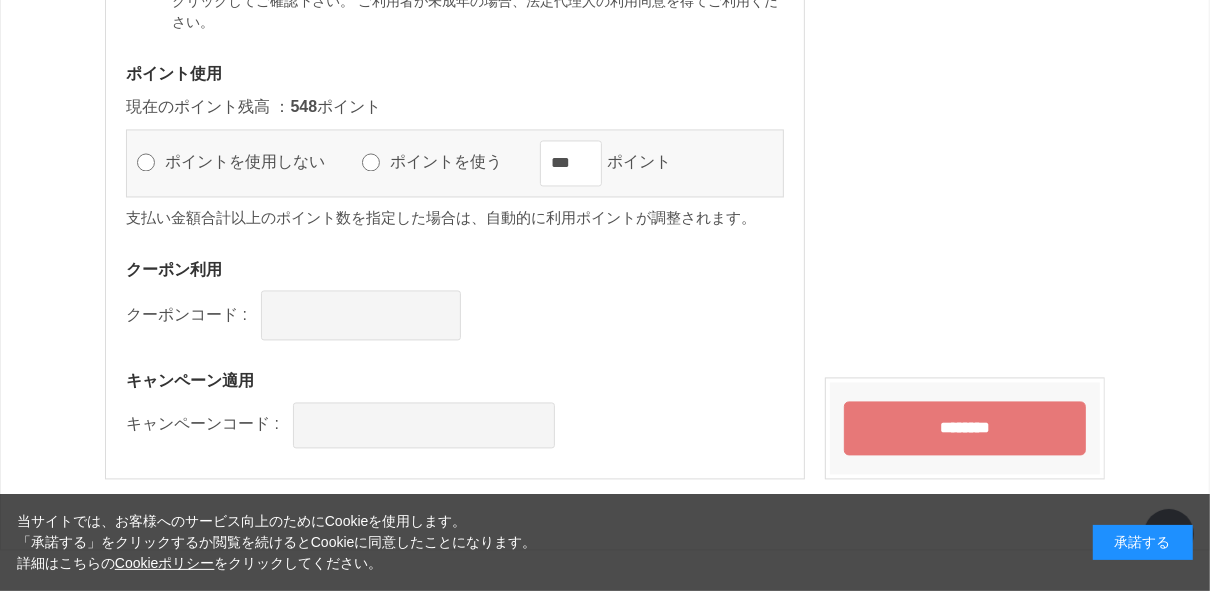 click on "********" at bounding box center [965, 428] 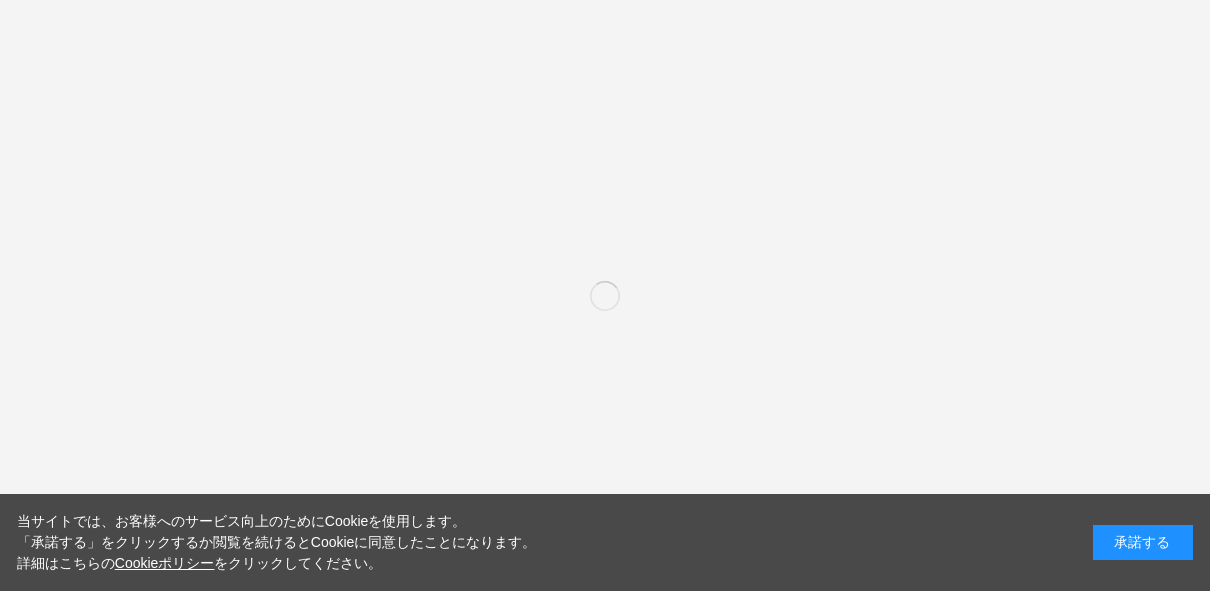 scroll, scrollTop: 2614, scrollLeft: 0, axis: vertical 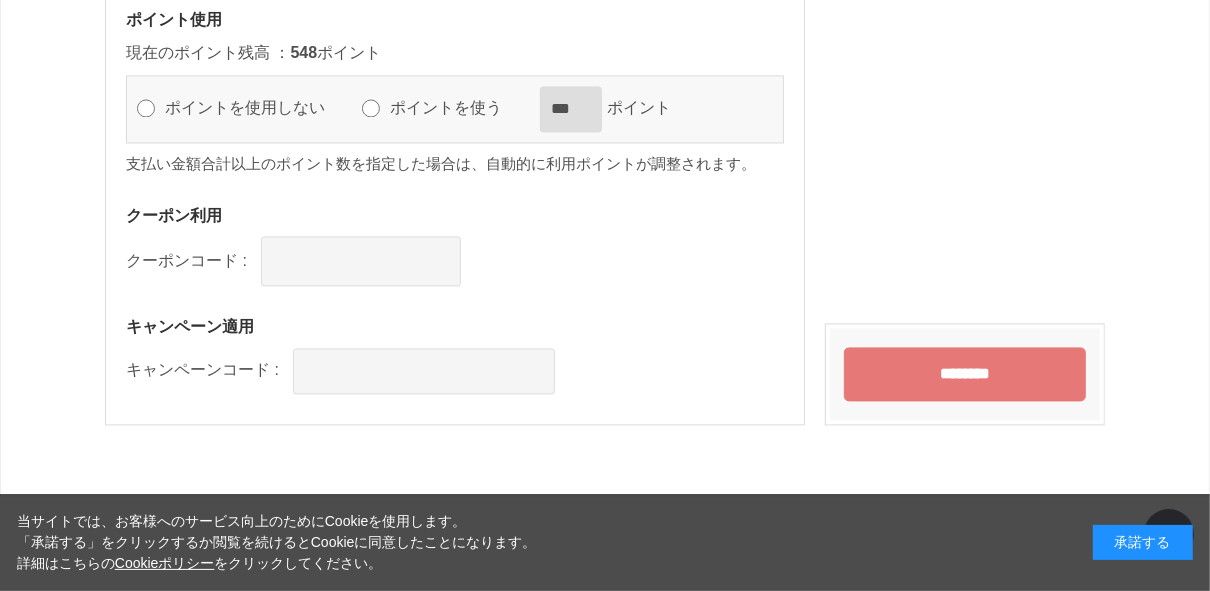 click on "********" at bounding box center [965, 374] 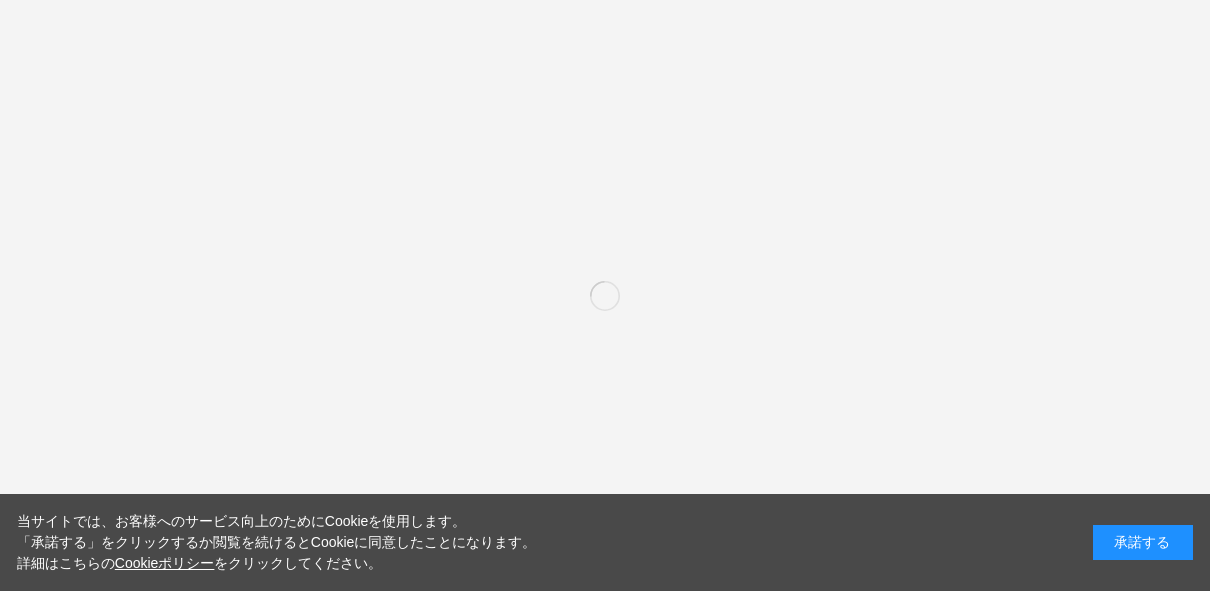 scroll, scrollTop: 0, scrollLeft: 0, axis: both 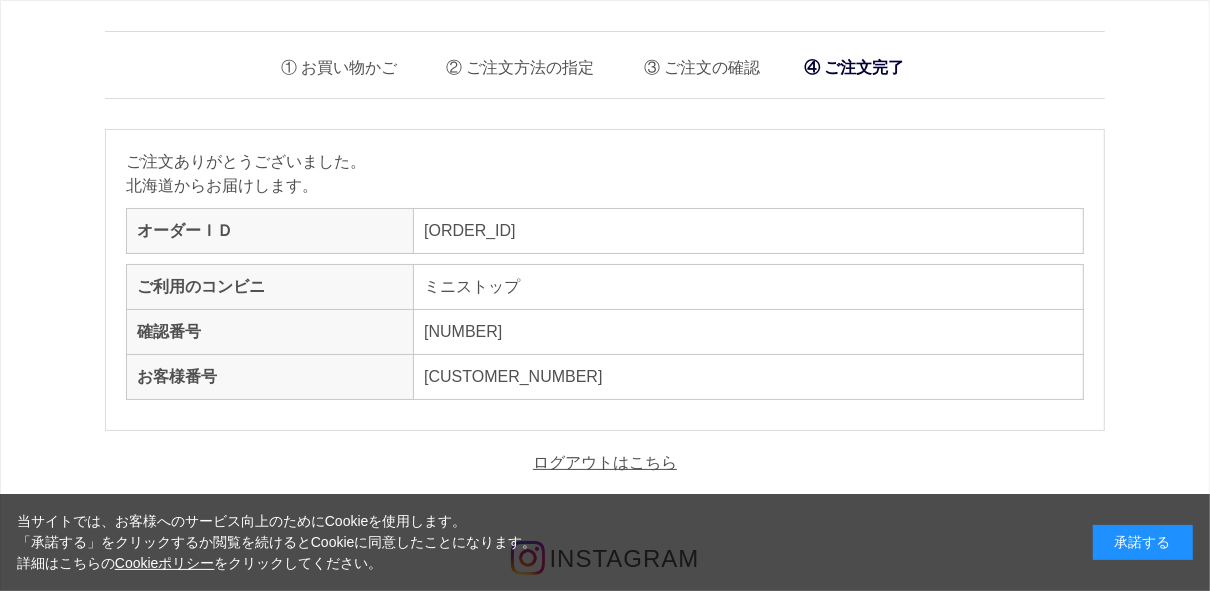 click on "お買い物かご
ご注文方法の指定
ご注文の確認
ご注文完了
ご注文ありがとうございました。
[PREFECTURE]からお届けします。
オーダーＩＤ
[ORDER_ID]
ご利用のコンビニ
ミニストップ
確認番号
[NUMBER]
お客様番号
[CUSTOMER_NUMBER]
ログアウトはこちら
INSTAGRAM お得・お役立ち情報を投稿中♪" at bounding box center [605, 922] 